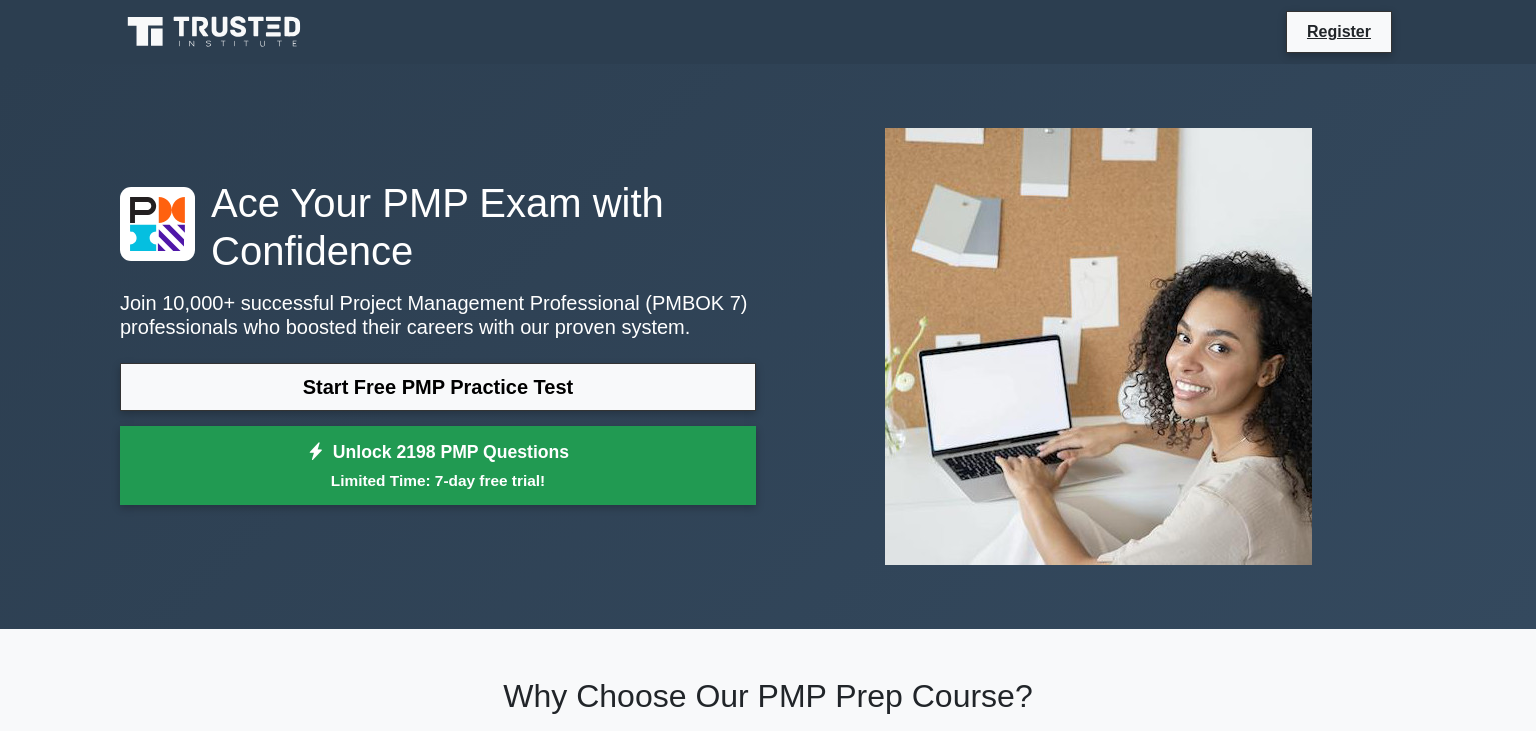 scroll, scrollTop: 0, scrollLeft: 0, axis: both 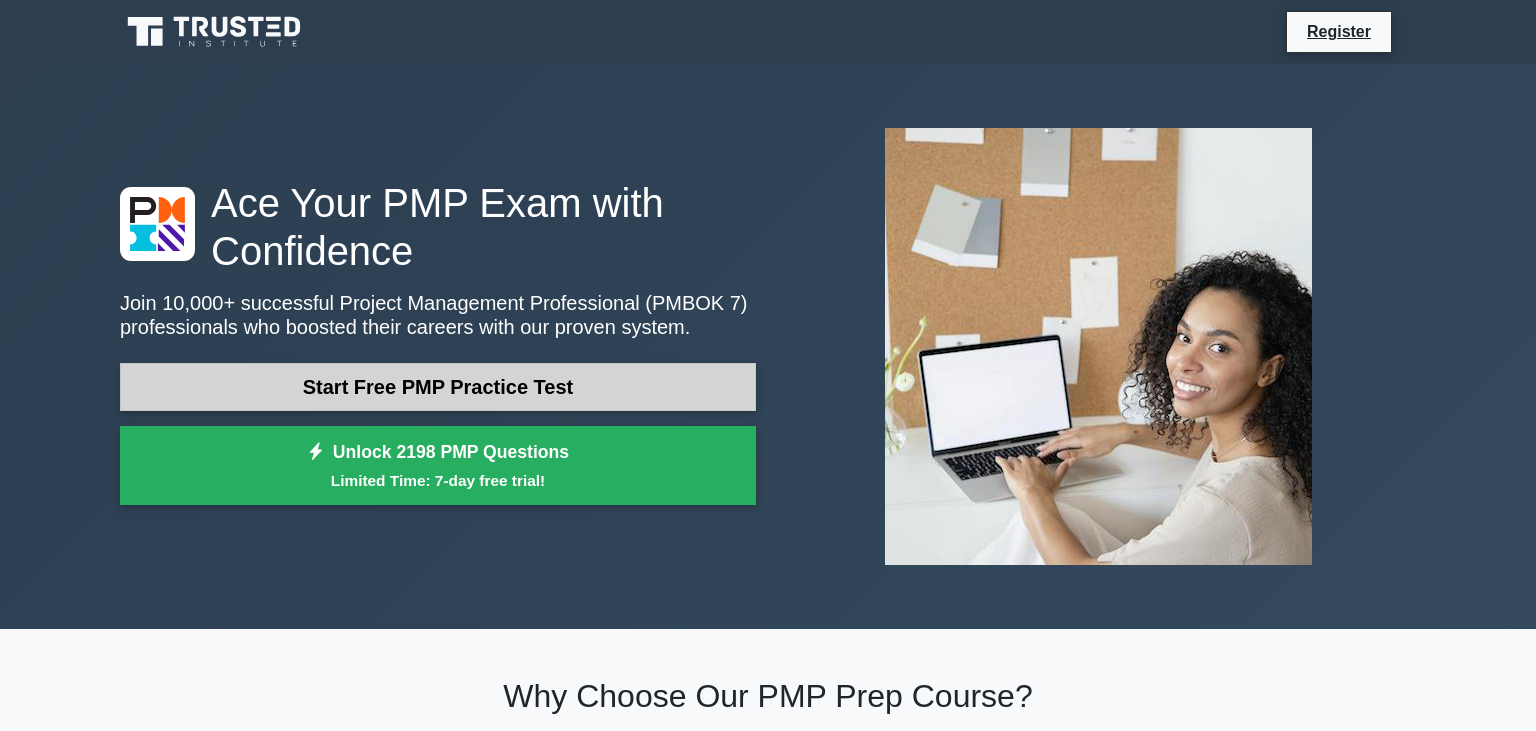 click on "Start Free PMP Practice Test" at bounding box center [438, 387] 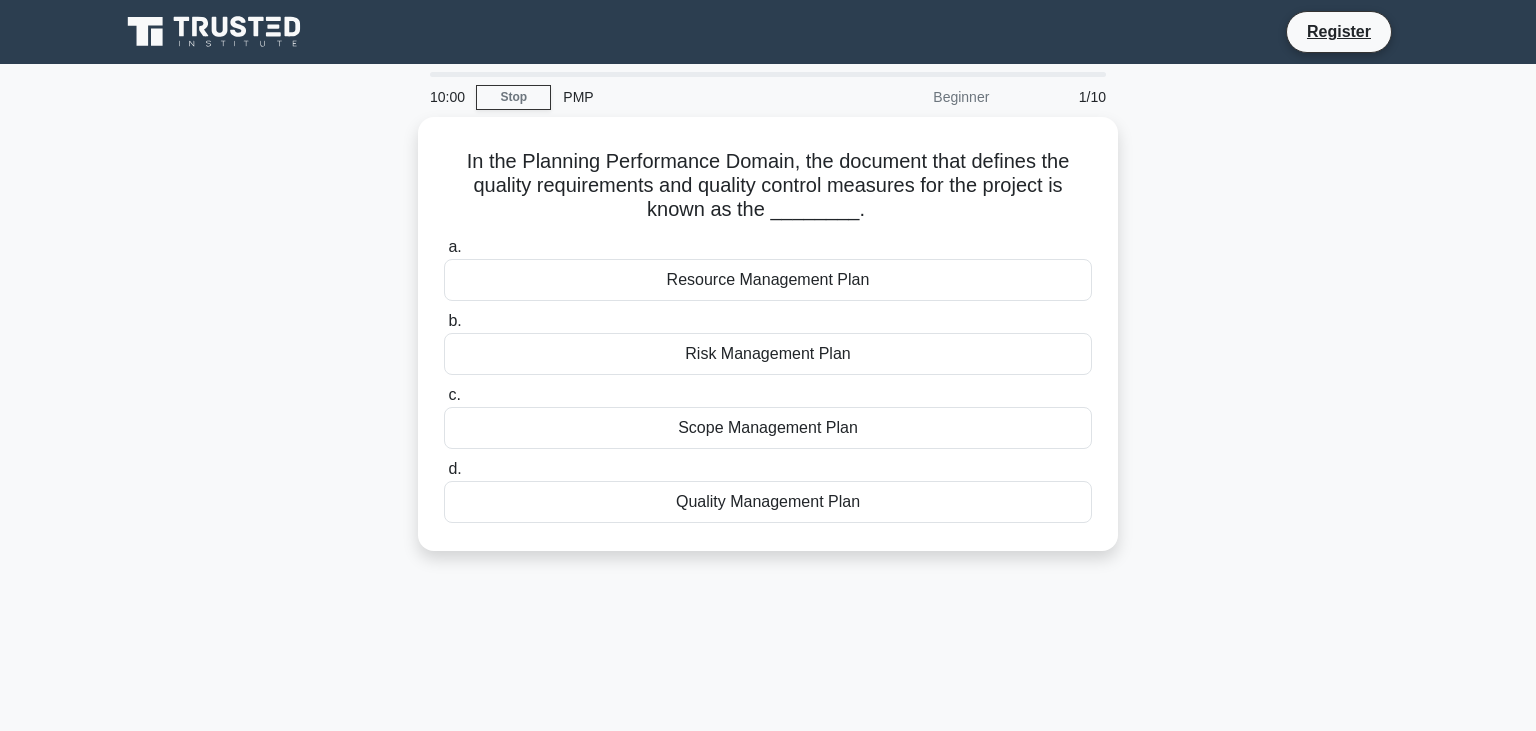 scroll, scrollTop: 0, scrollLeft: 0, axis: both 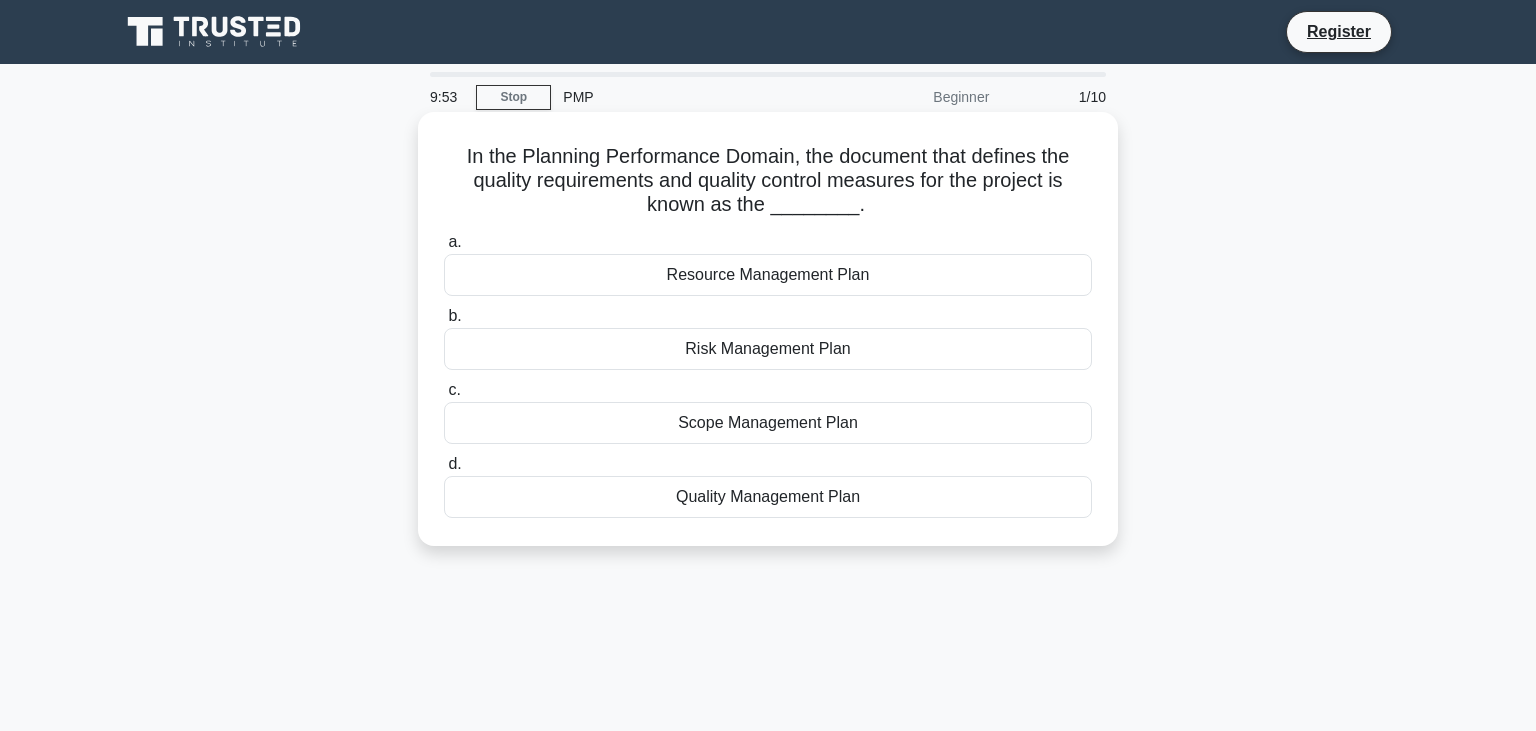 drag, startPoint x: 460, startPoint y: 156, endPoint x: 908, endPoint y: 512, distance: 572.22375 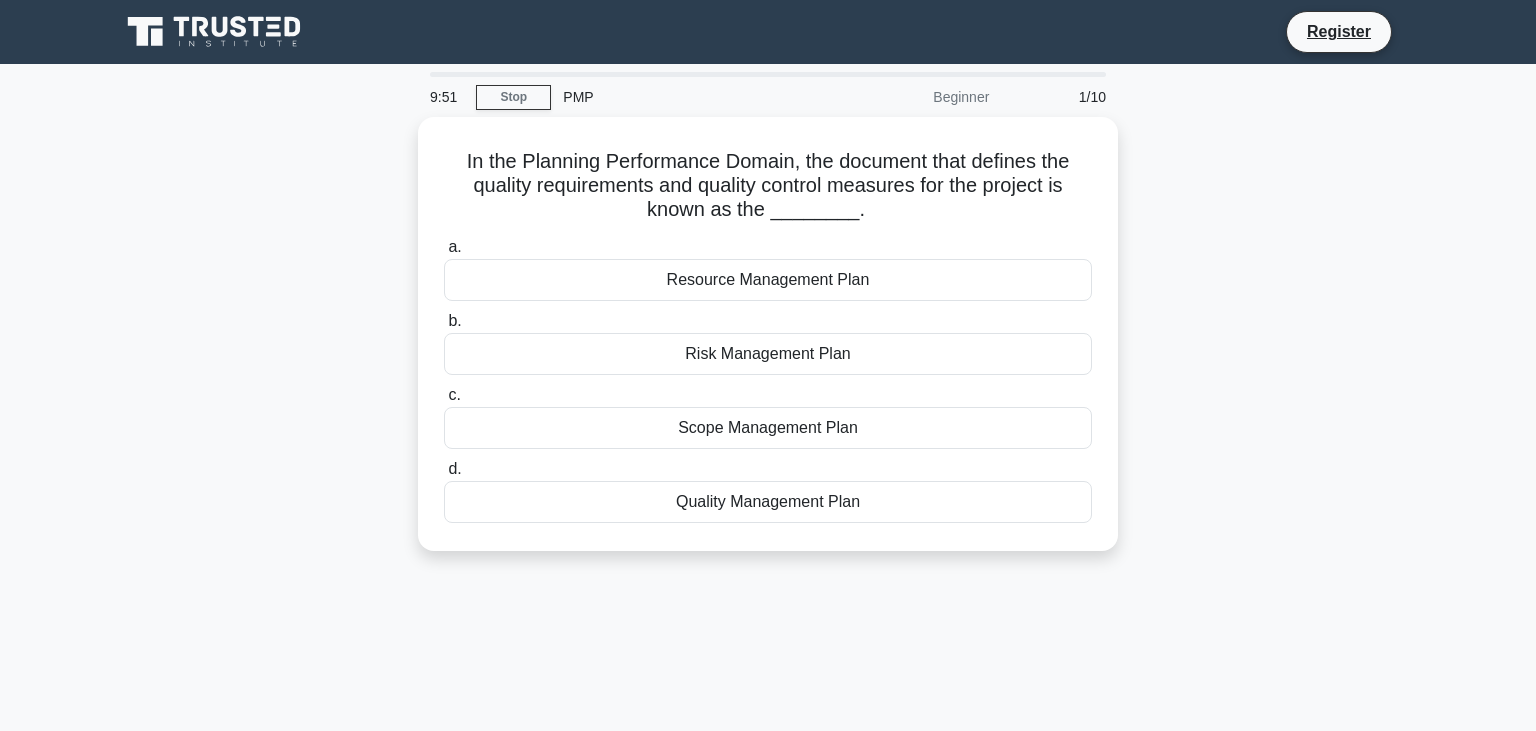 copy on "a.
Resource Management Plan
b.
Risk Management Plan
c.
Scope Management Plan
d.
Quality Management Plan" 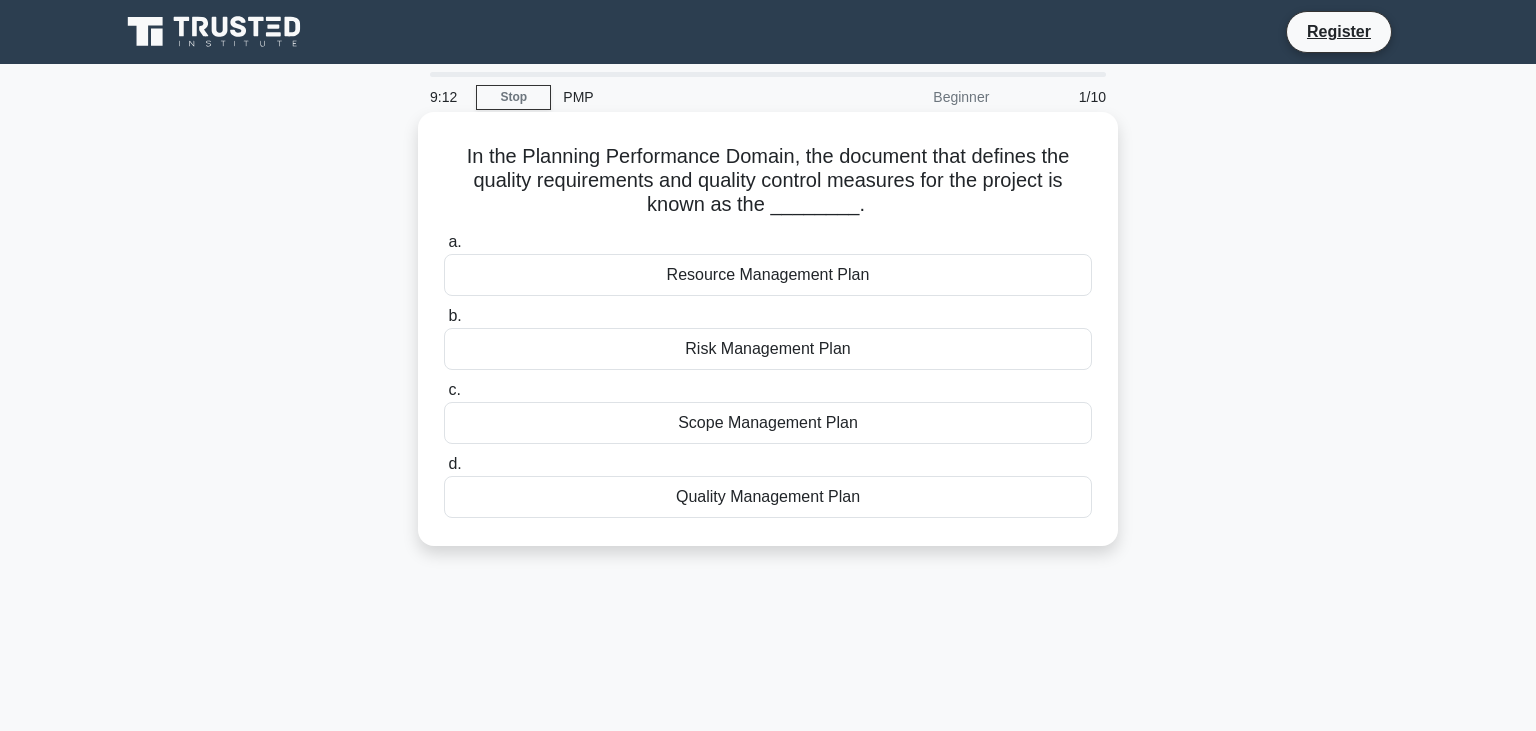 click on "Quality Management Plan" at bounding box center [768, 497] 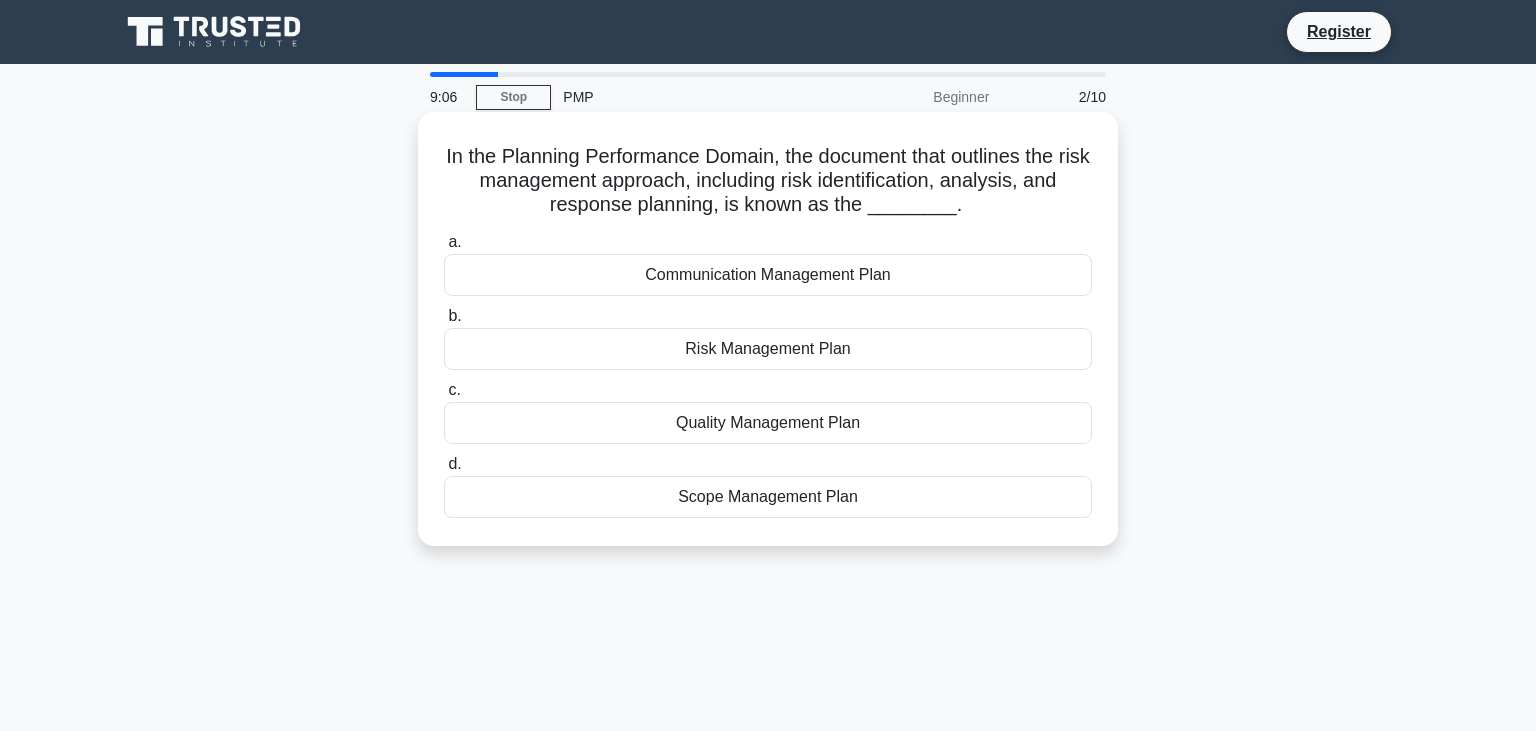 drag, startPoint x: 438, startPoint y: 159, endPoint x: 878, endPoint y: 513, distance: 564.7265 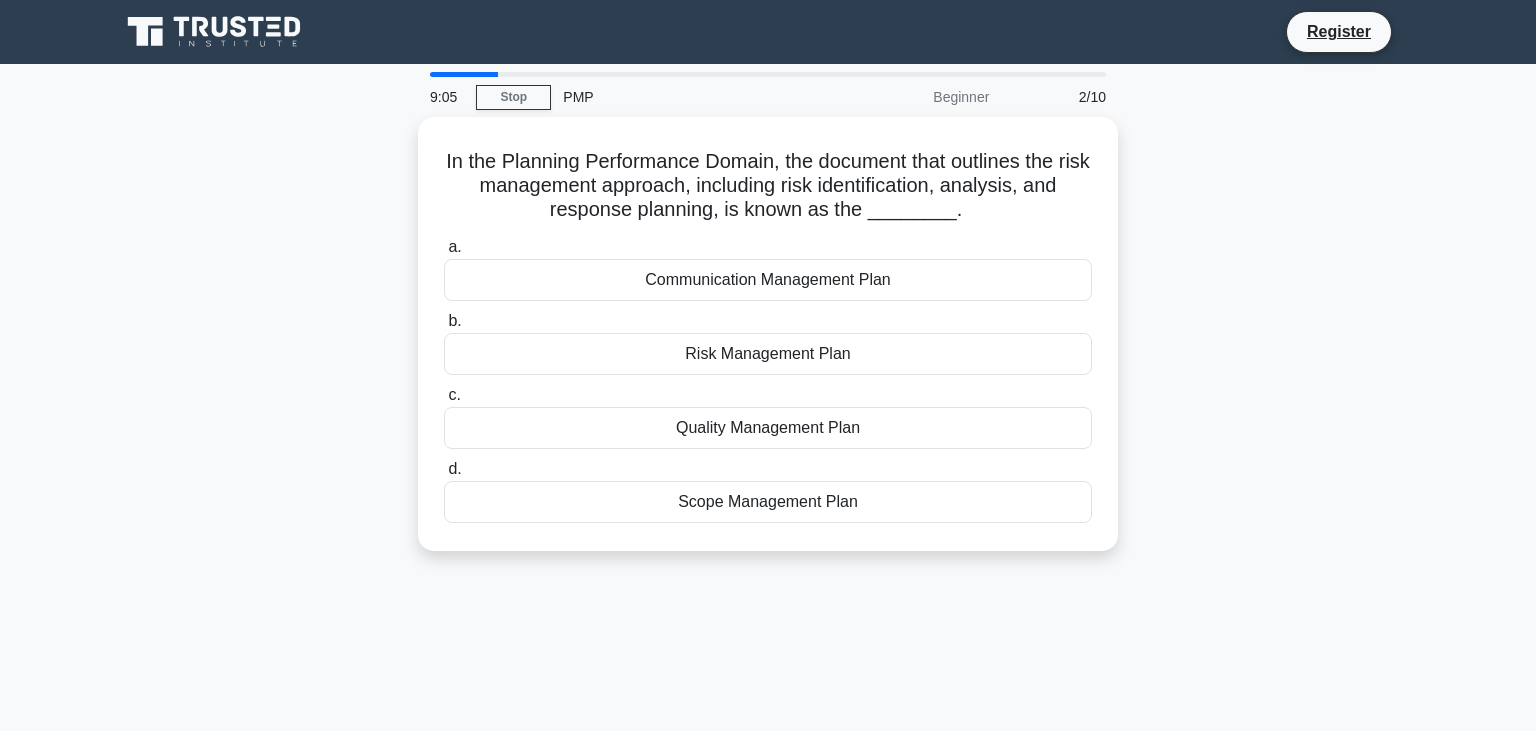 copy on "a.
Communication Management Plan
b.
Risk Management Plan
c.
Quality Management Plan
d.
Scope Management Plan" 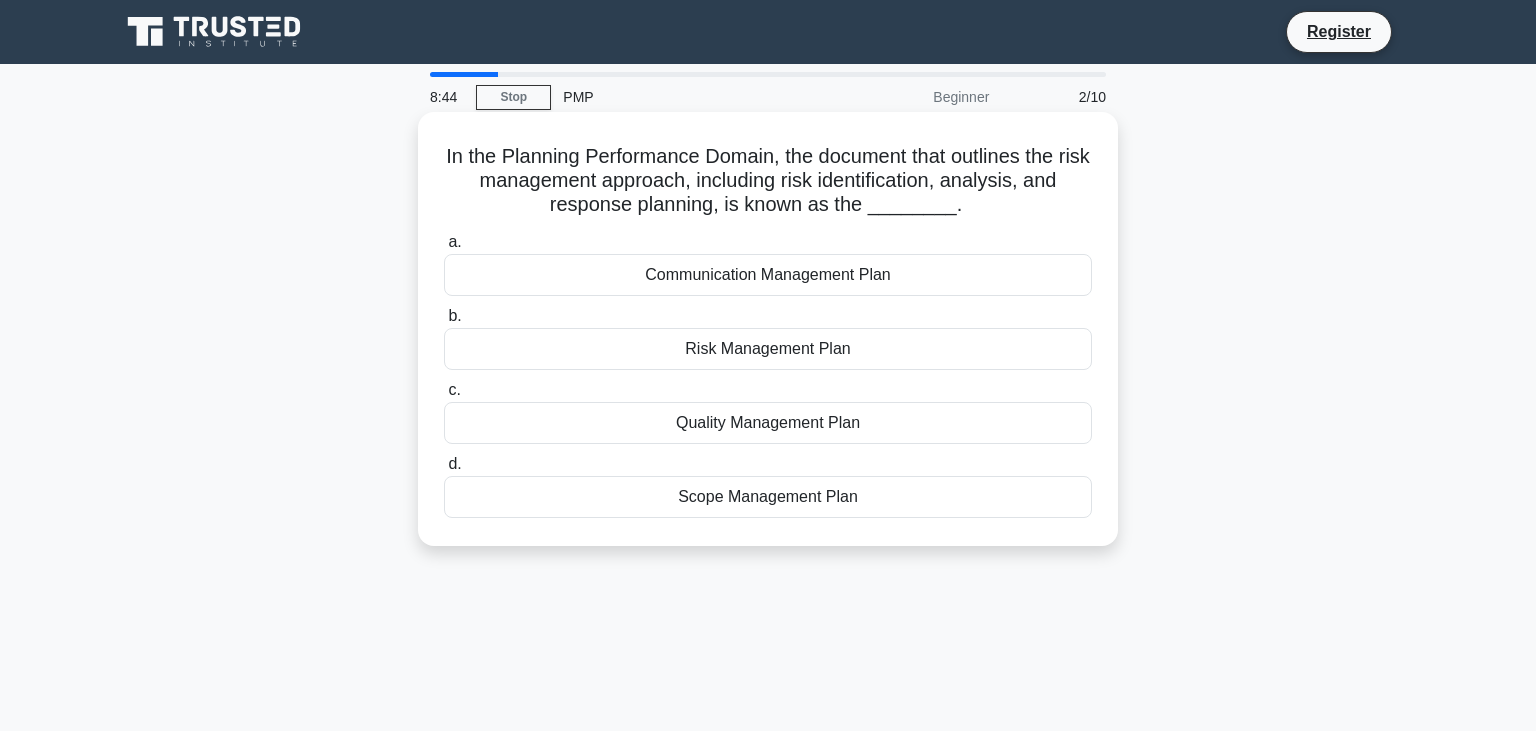 click on "Risk Management Plan" at bounding box center (768, 349) 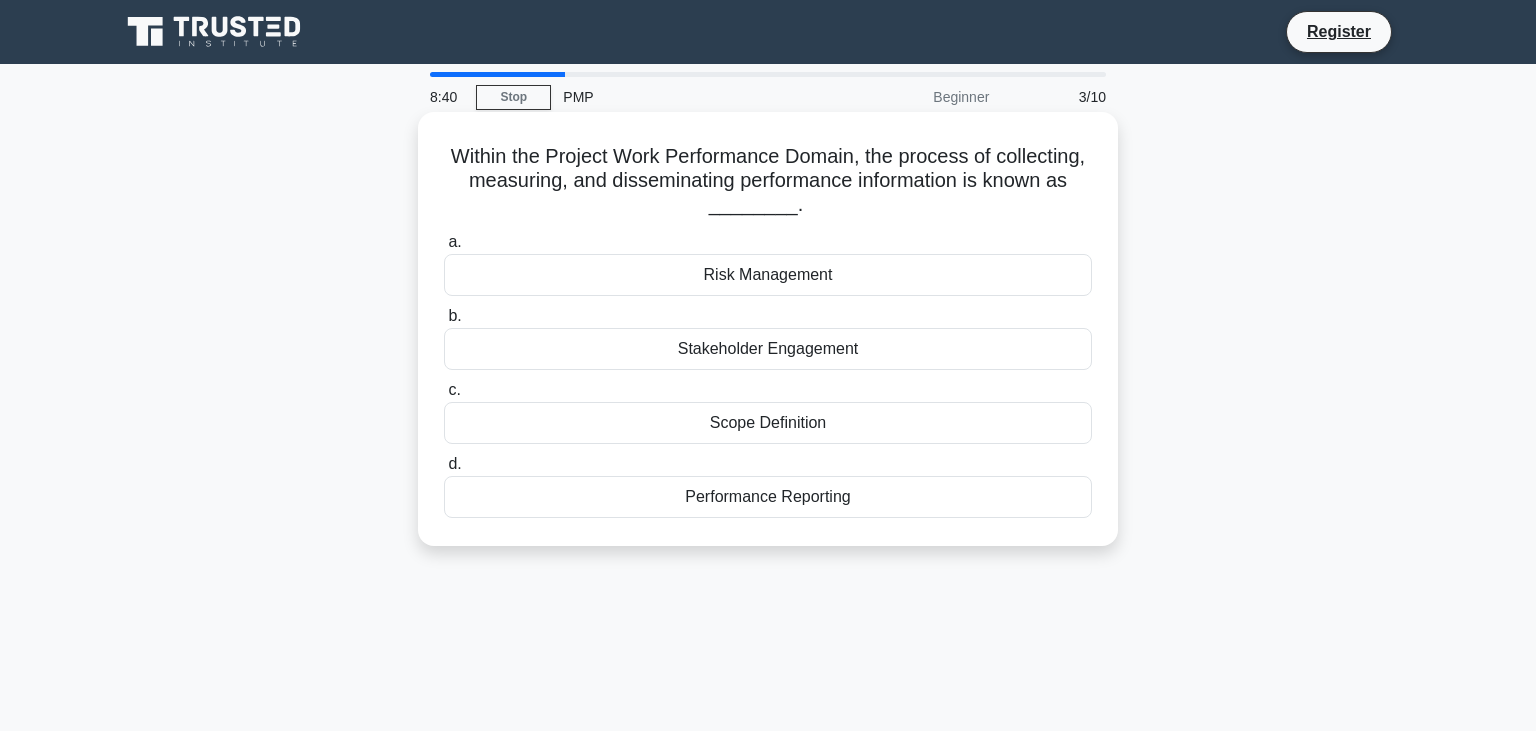 drag, startPoint x: 458, startPoint y: 154, endPoint x: 874, endPoint y: 504, distance: 543.65063 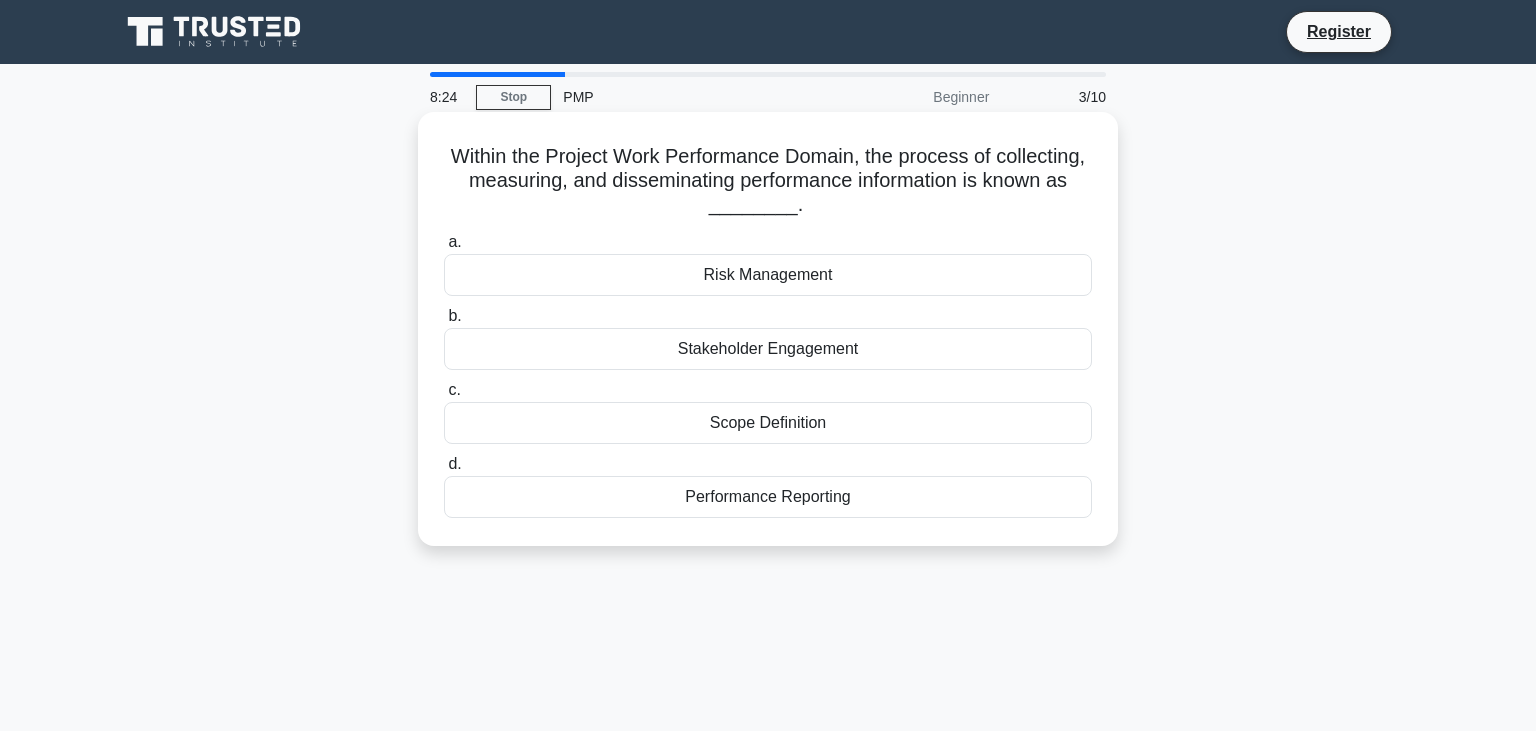 click on "Performance Reporting" at bounding box center [768, 497] 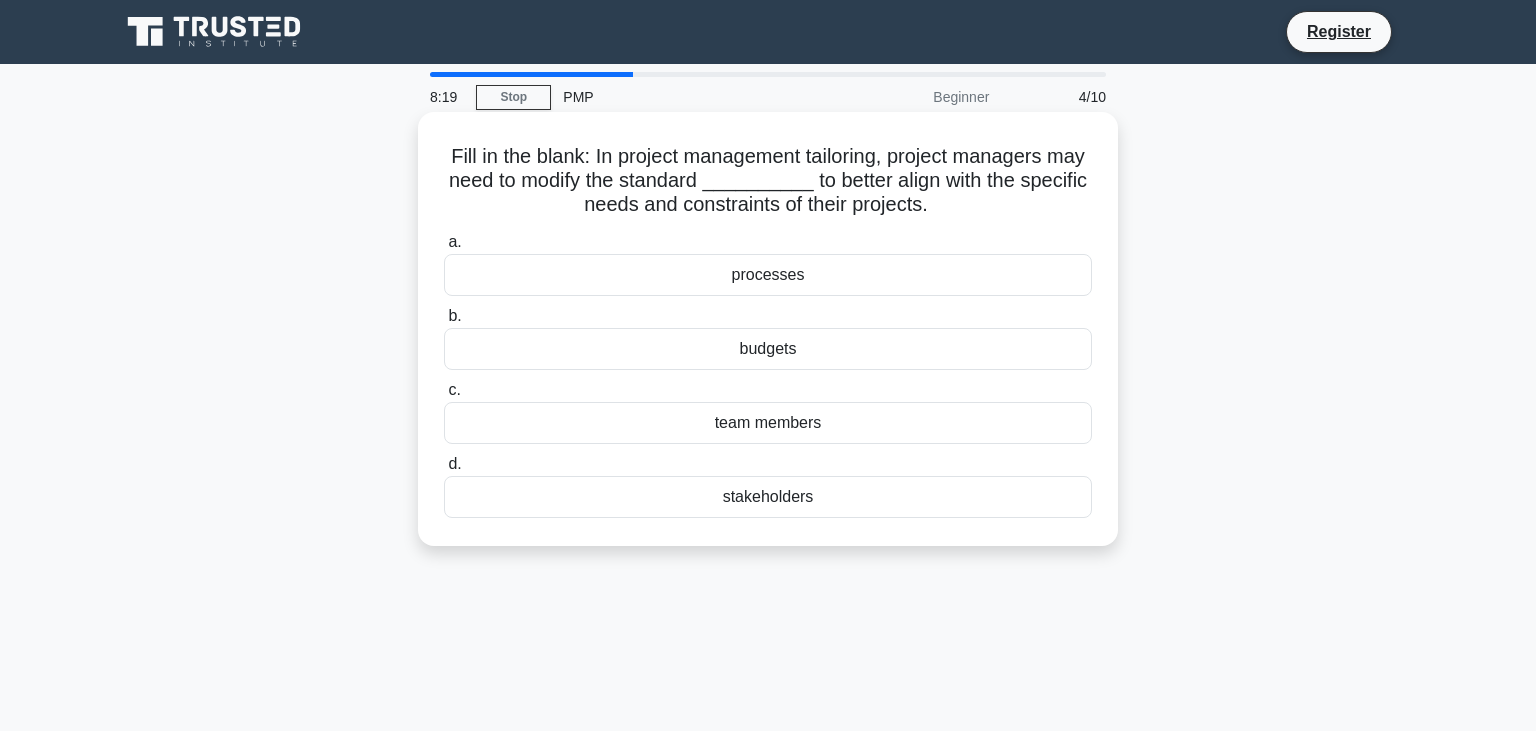 drag, startPoint x: 447, startPoint y: 154, endPoint x: 809, endPoint y: 502, distance: 502.1434 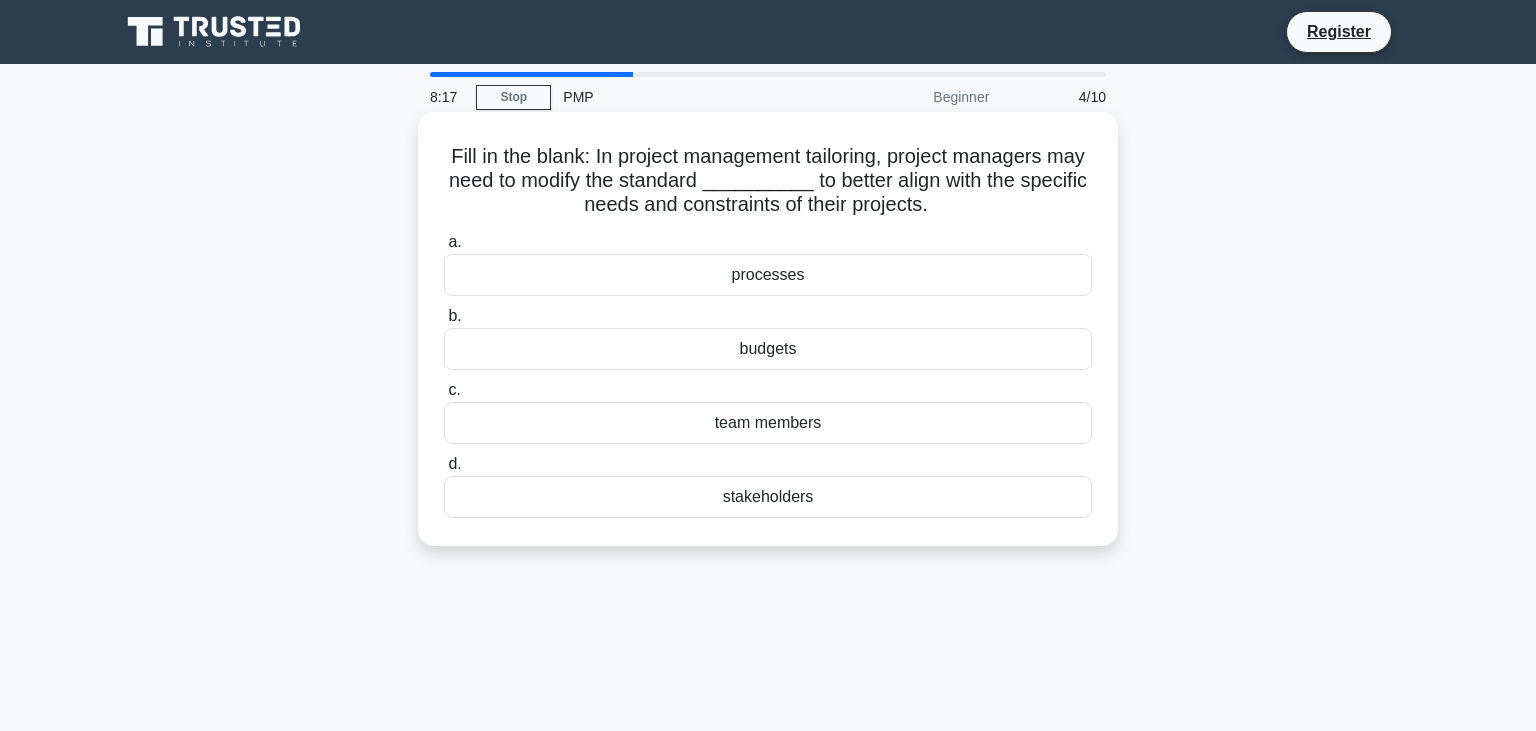 copy on "a.
processes
b.
budgets
c.
team members
d.
stakeholders" 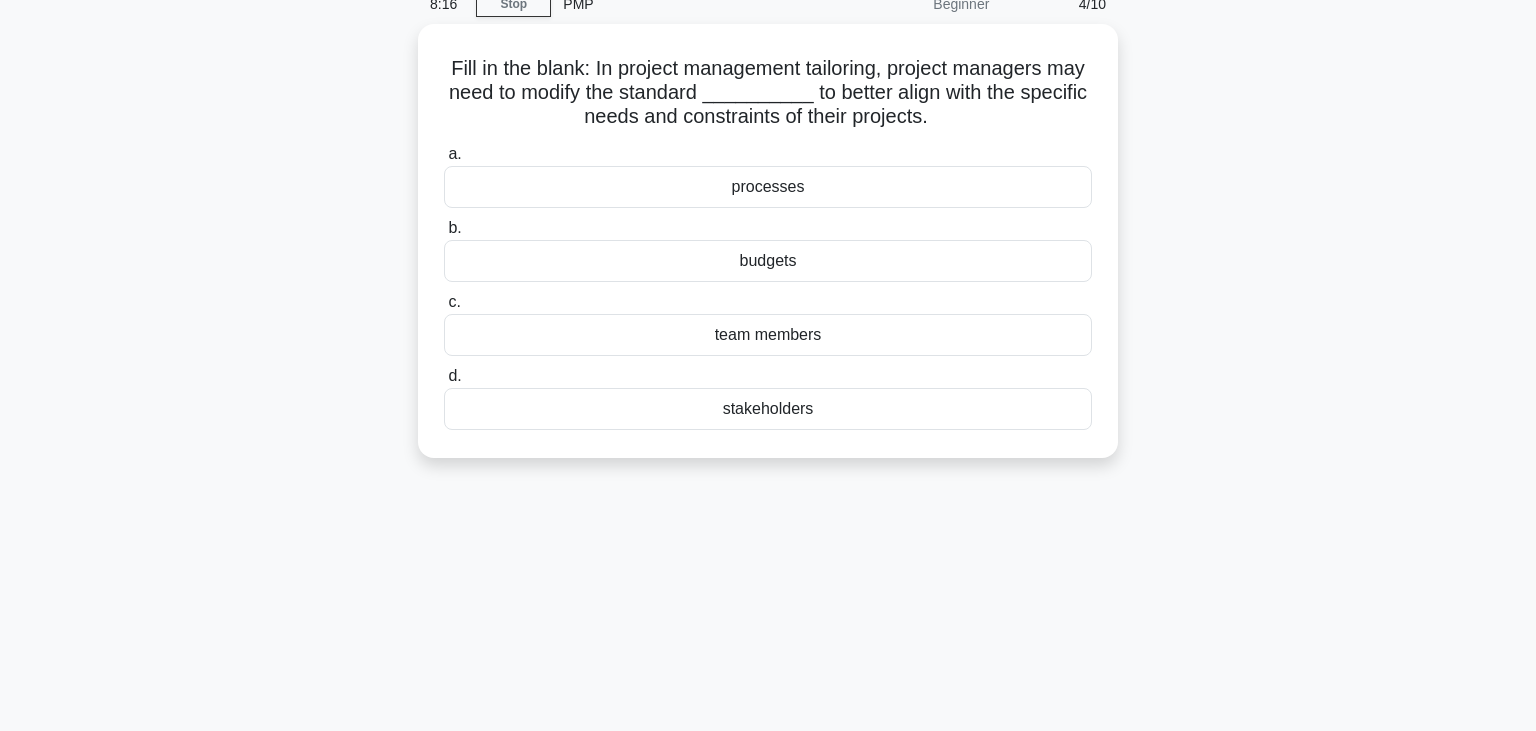scroll, scrollTop: 140, scrollLeft: 0, axis: vertical 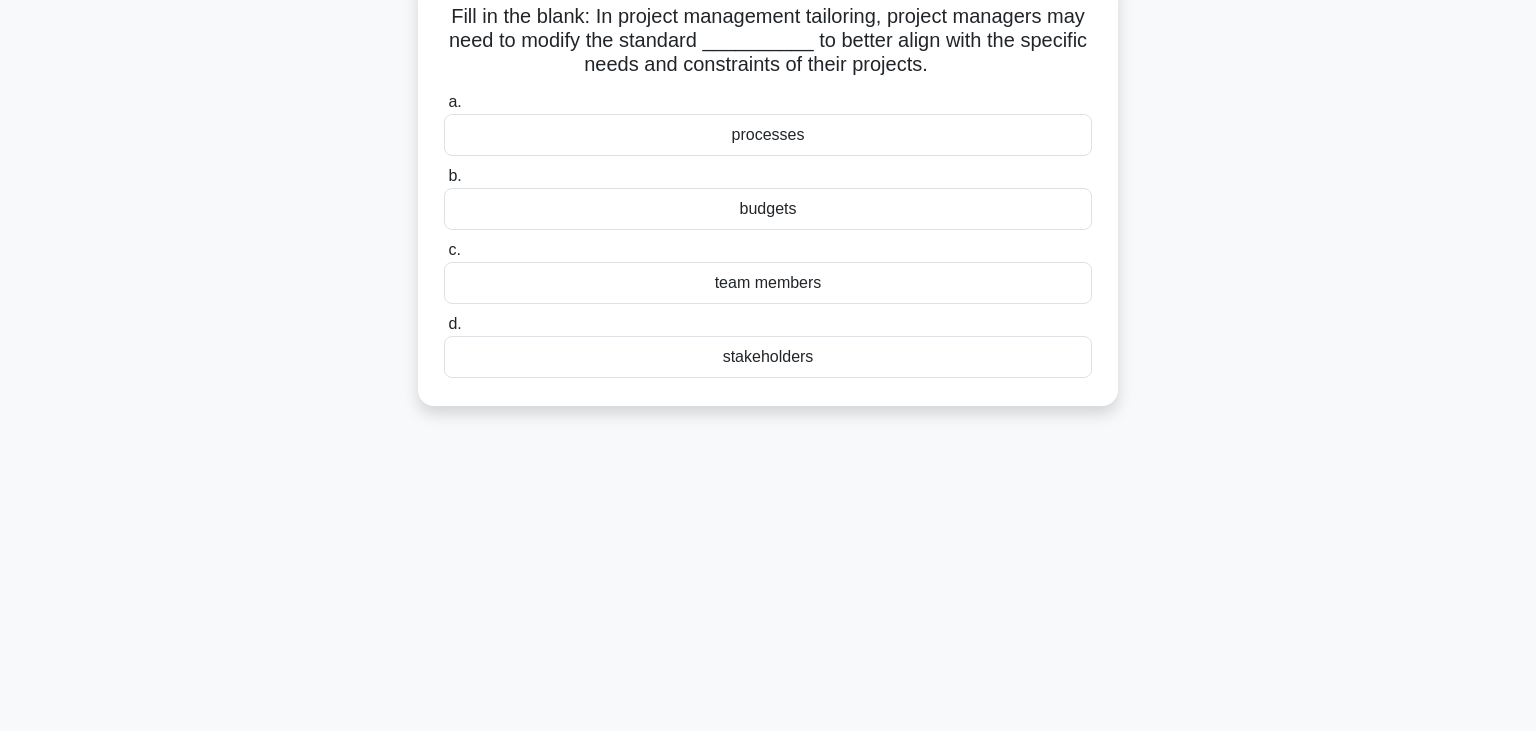 click on "processes" at bounding box center [768, 135] 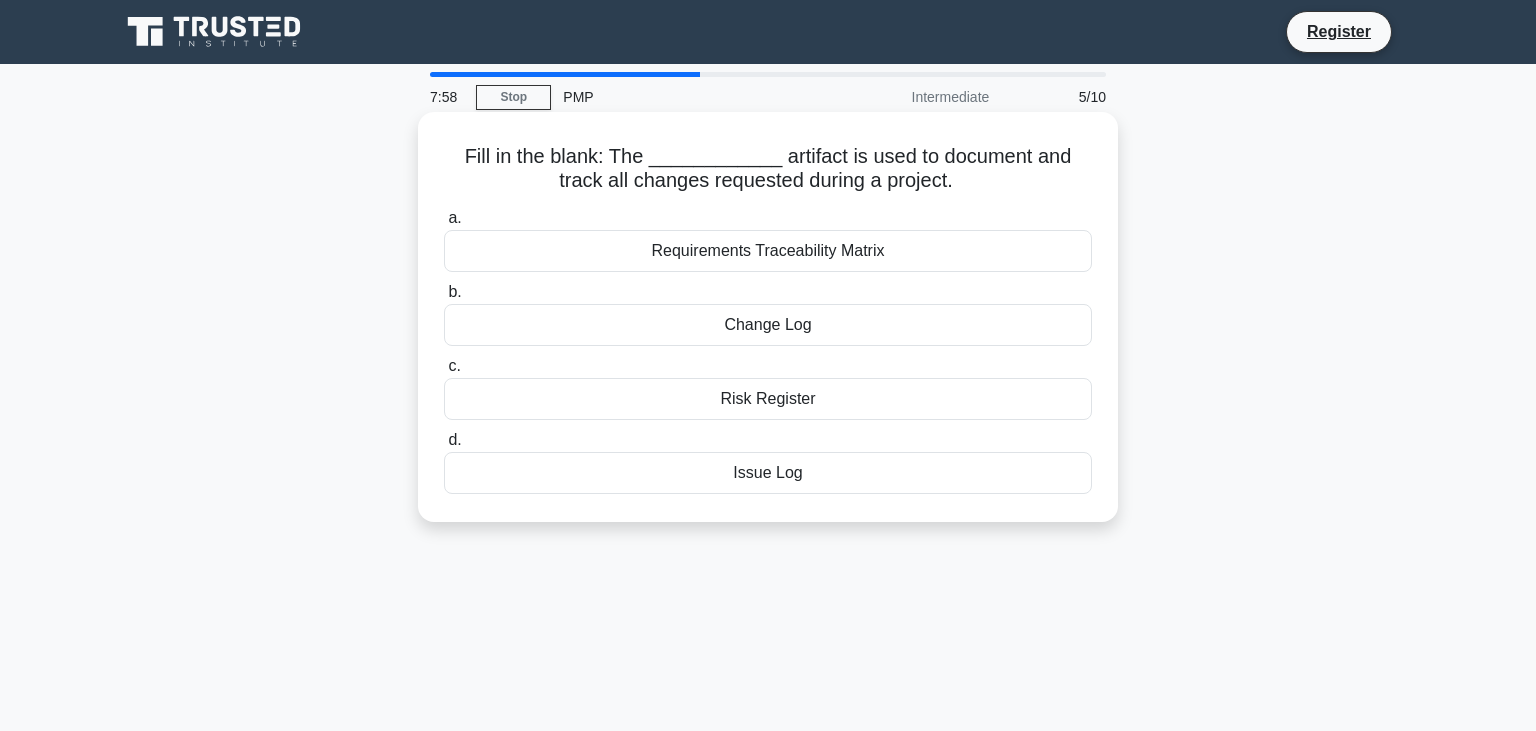 scroll, scrollTop: 0, scrollLeft: 0, axis: both 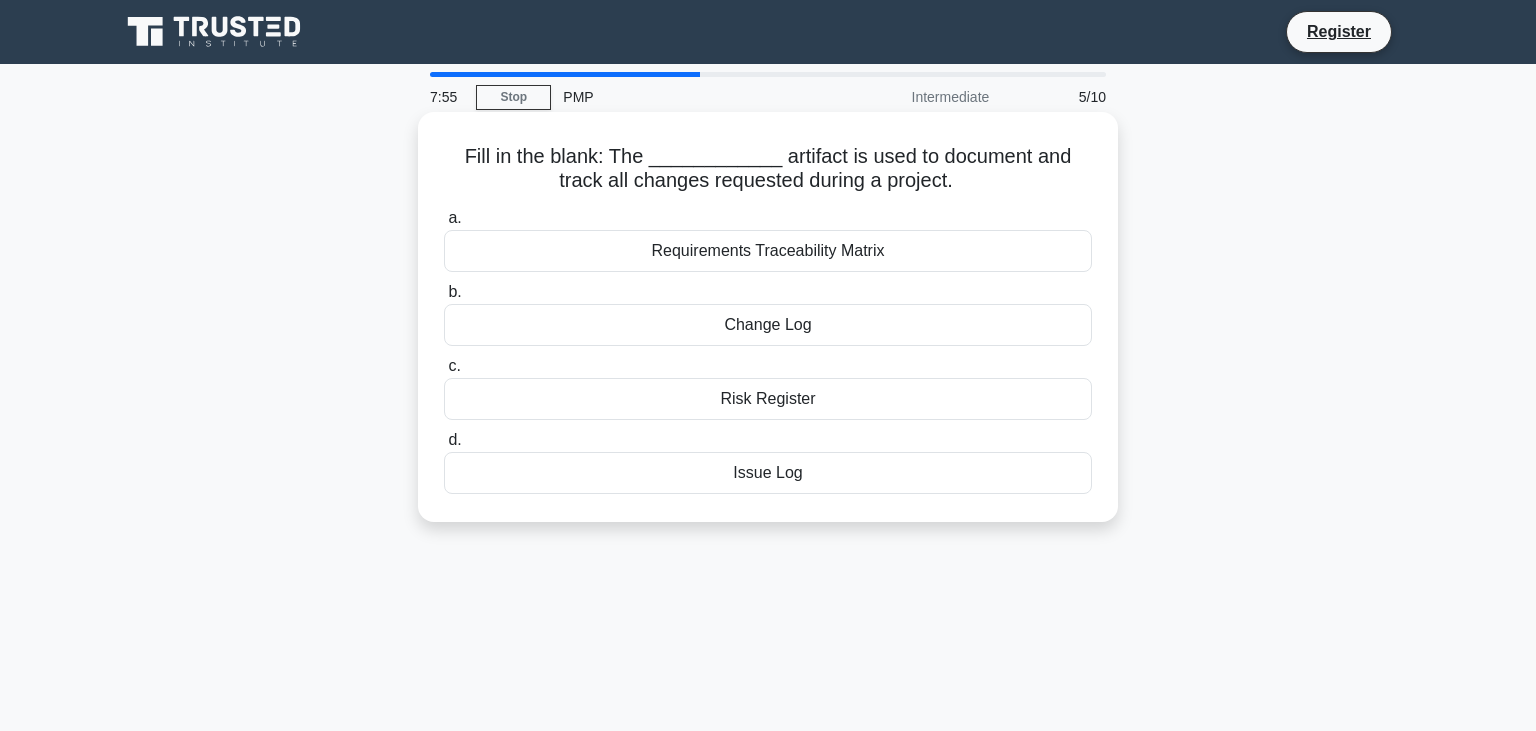 drag, startPoint x: 448, startPoint y: 156, endPoint x: 872, endPoint y: 473, distance: 529.40063 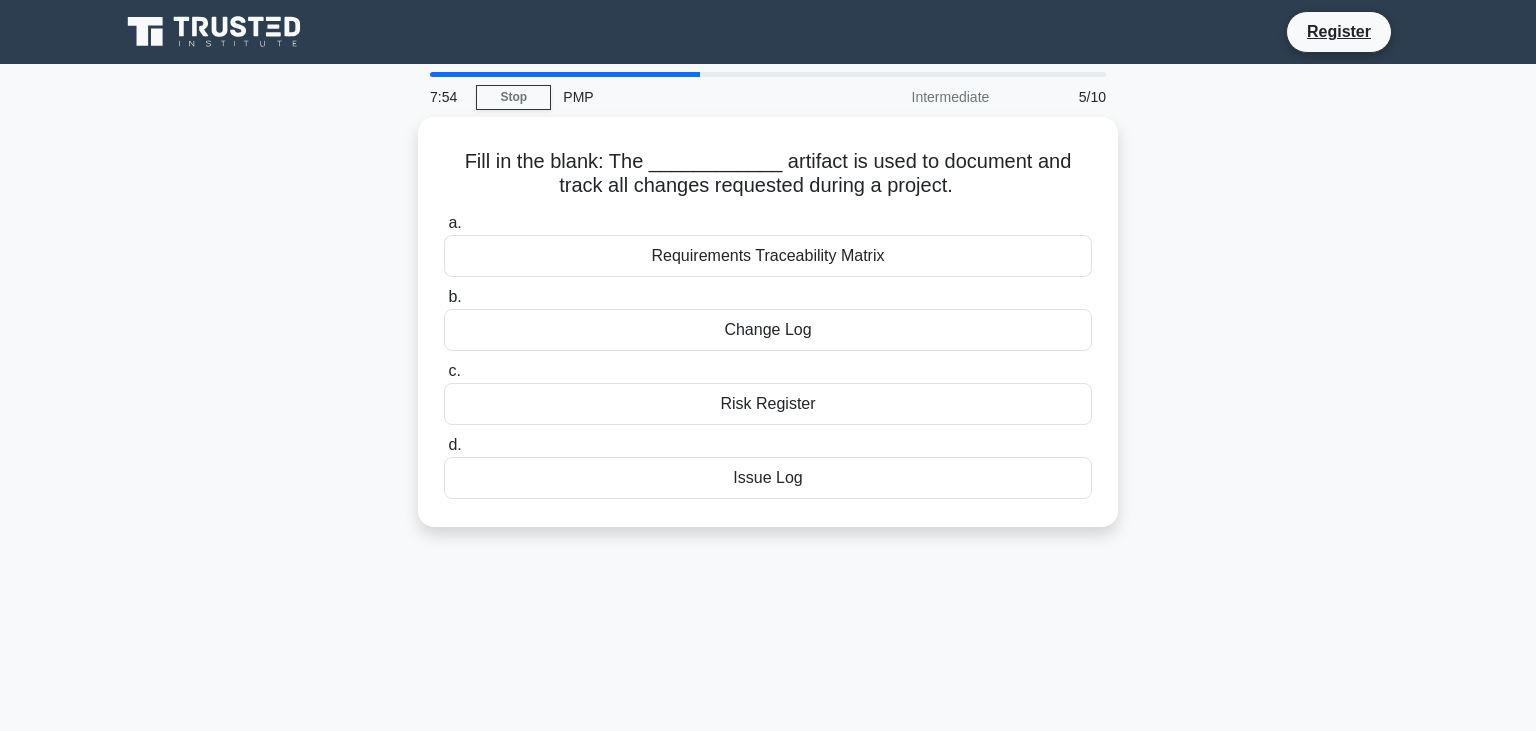 copy on "a.
Requirements Traceability Matrix
b.
Change Log
c.
Risk Register
d.
Issue Log" 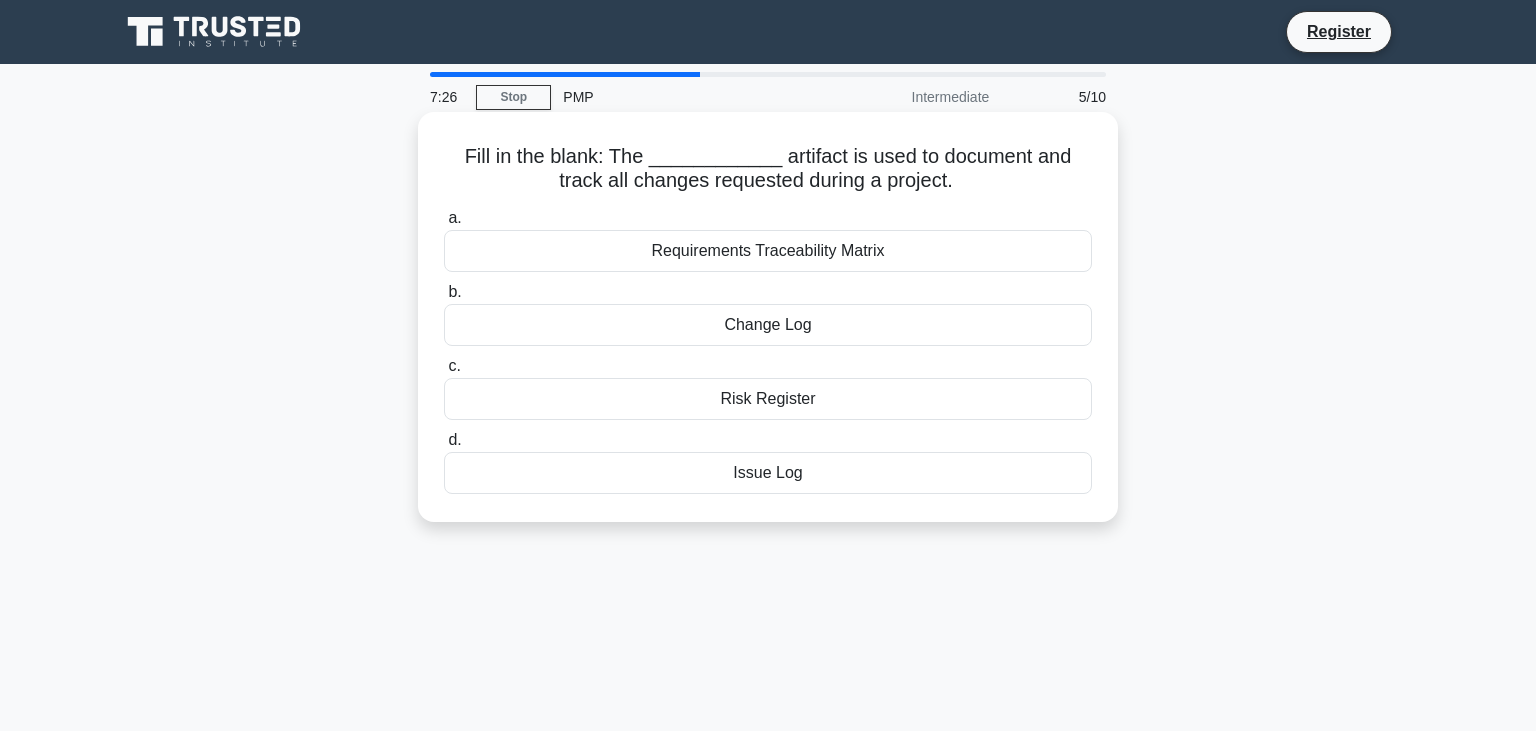 click on "Risk Register" at bounding box center [768, 399] 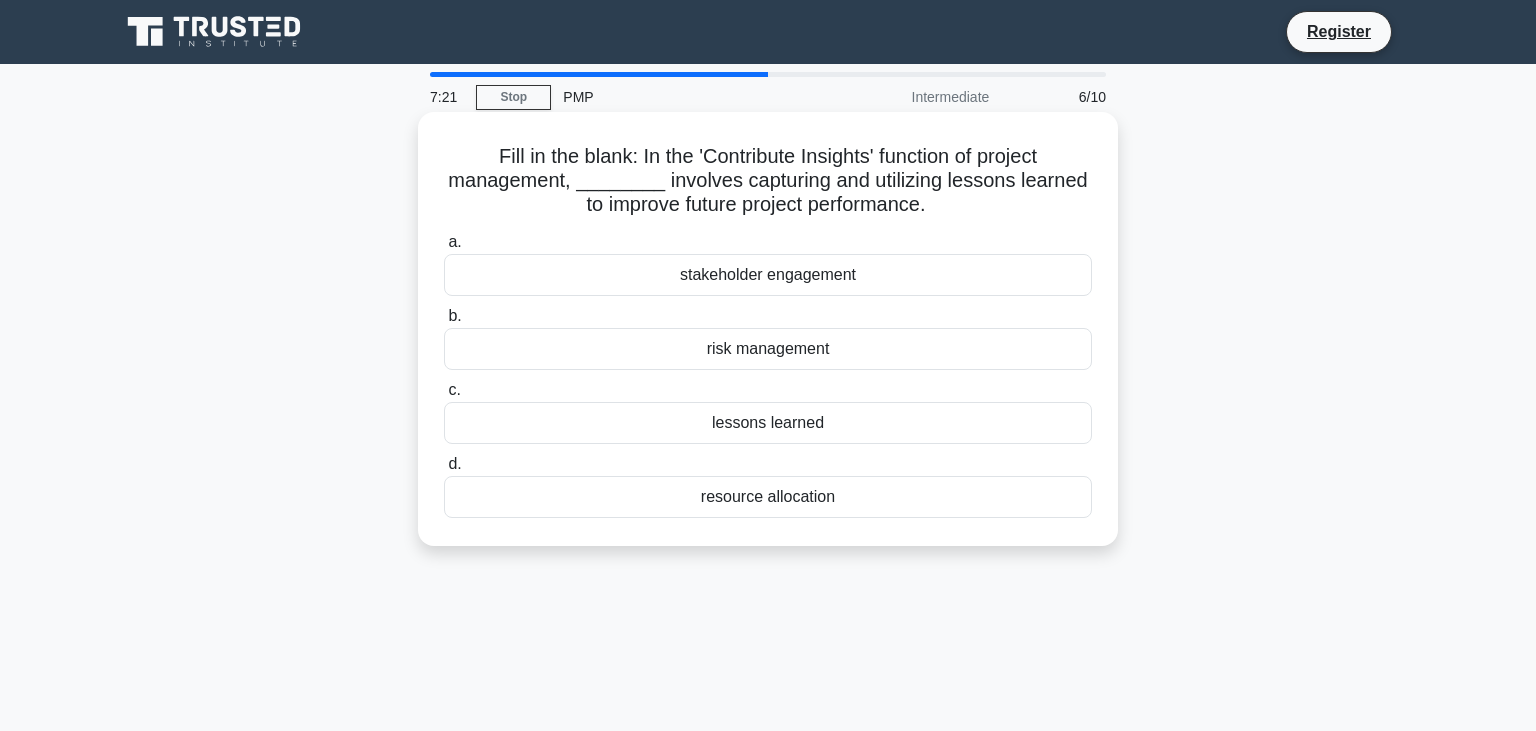 drag, startPoint x: 489, startPoint y: 152, endPoint x: 874, endPoint y: 504, distance: 521.65985 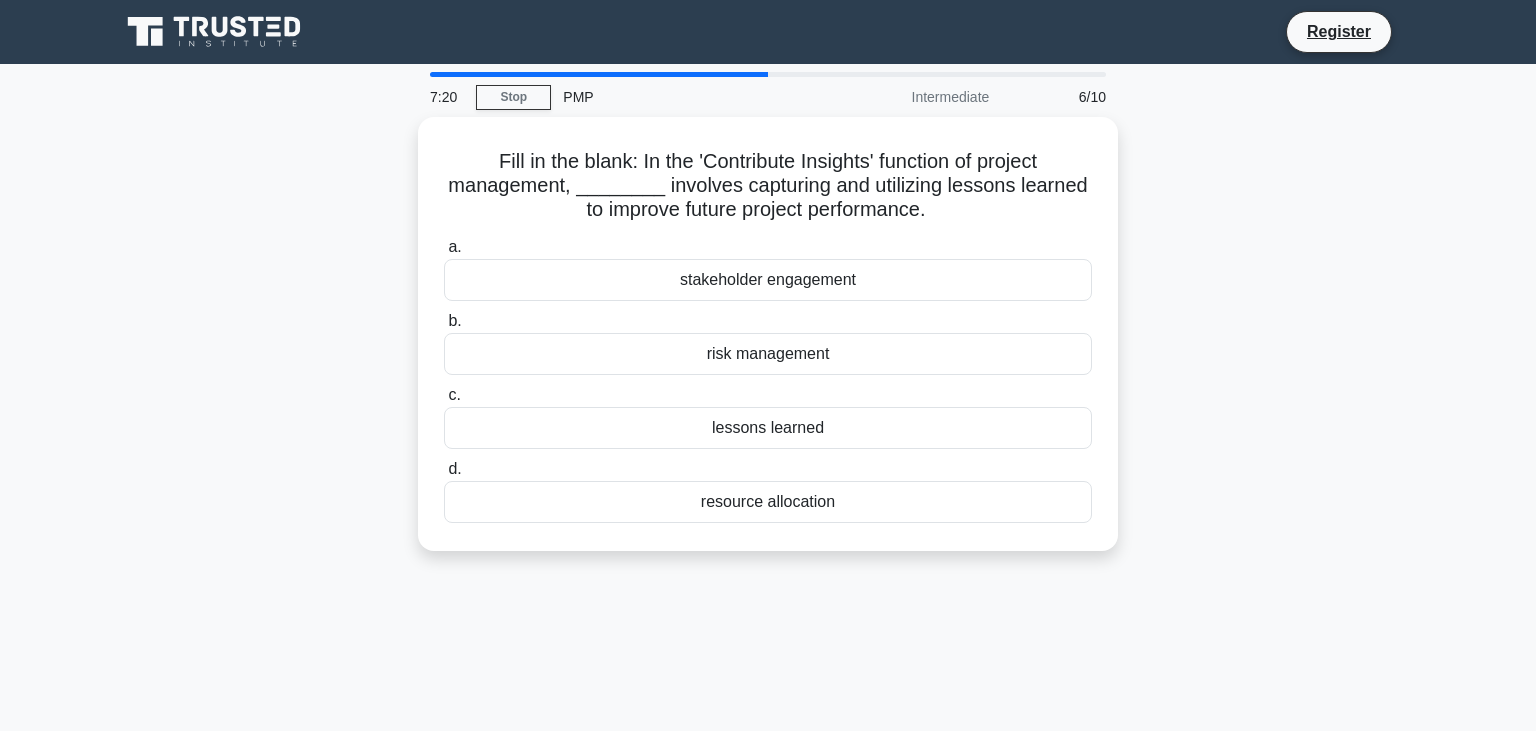 copy on "a.
stakeholder engagement
b.
risk management
c.
lessons learned
d.
resource allocation" 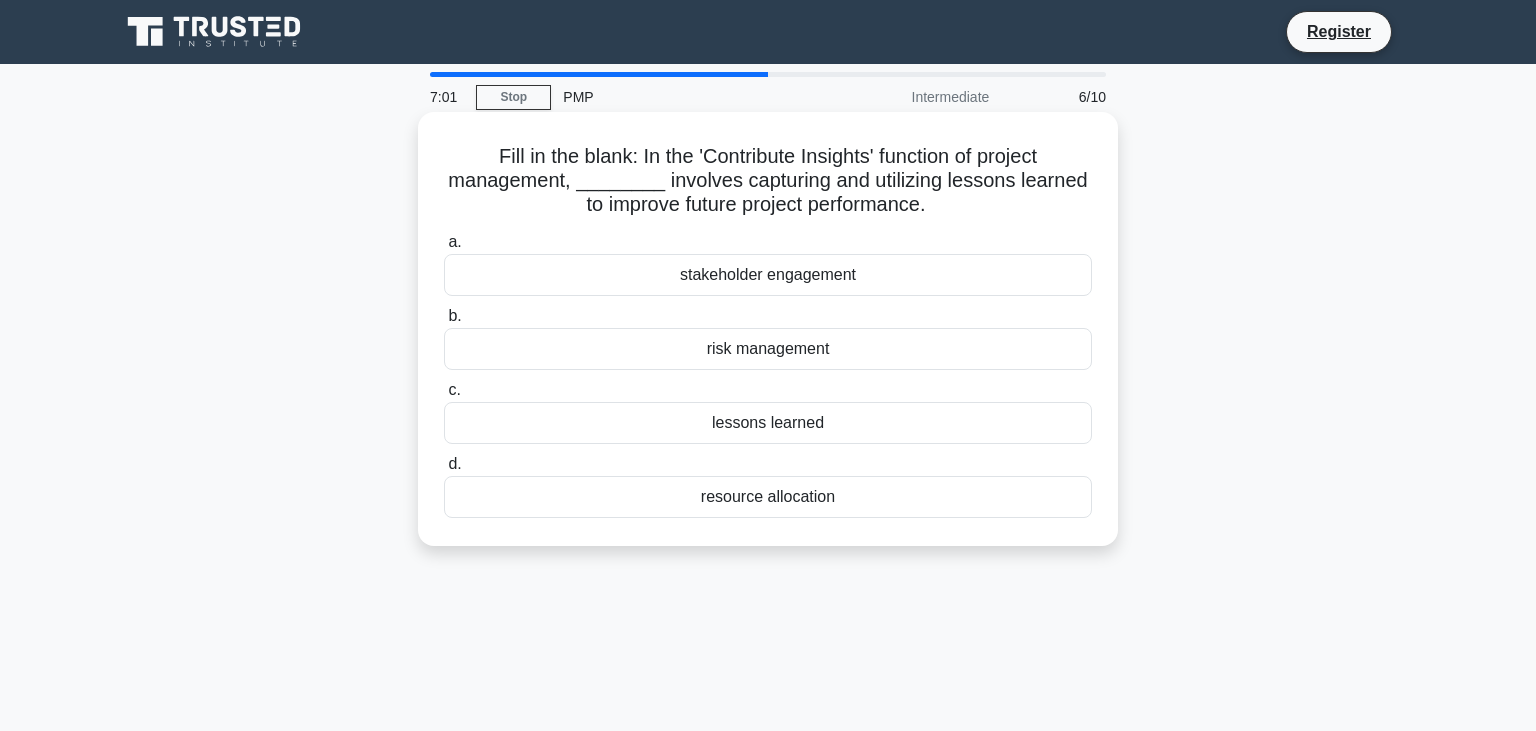 click on "lessons learned" at bounding box center [768, 423] 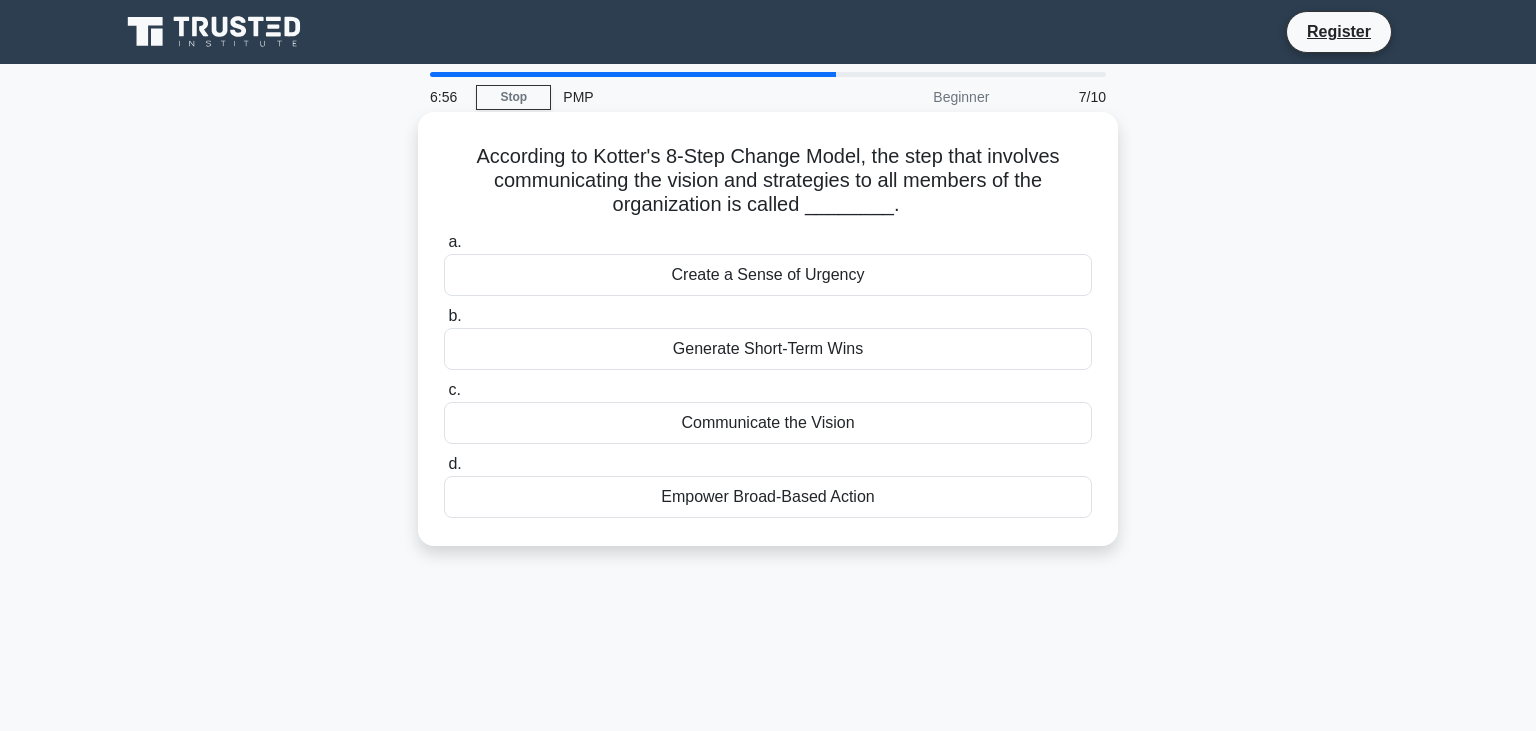 drag, startPoint x: 470, startPoint y: 147, endPoint x: 886, endPoint y: 508, distance: 550.7967 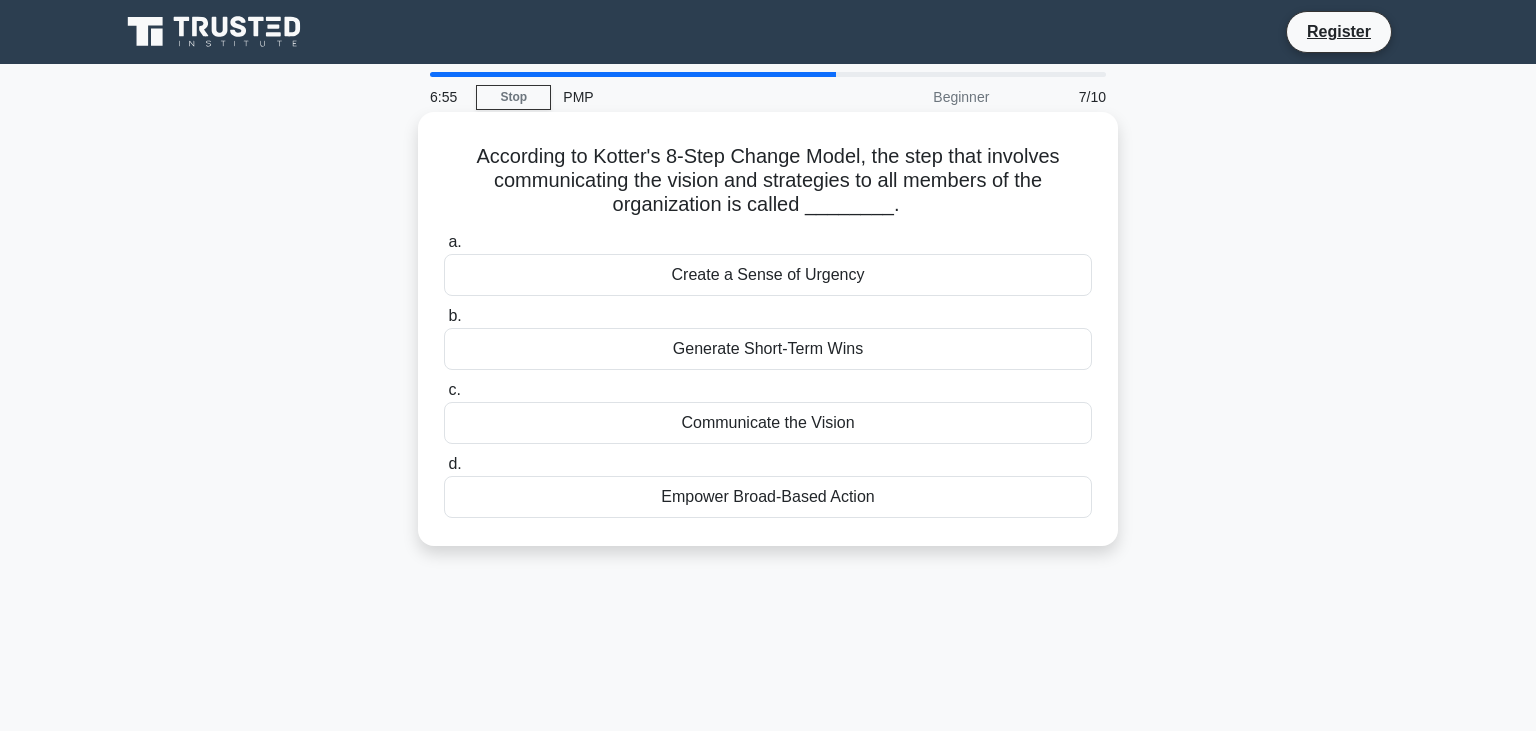 copy on "a.
Create a Sense of Urgency
b.
Generate Short-Term Wins
c.
Communicate the Vision
d.
Empower Broad-Based Action" 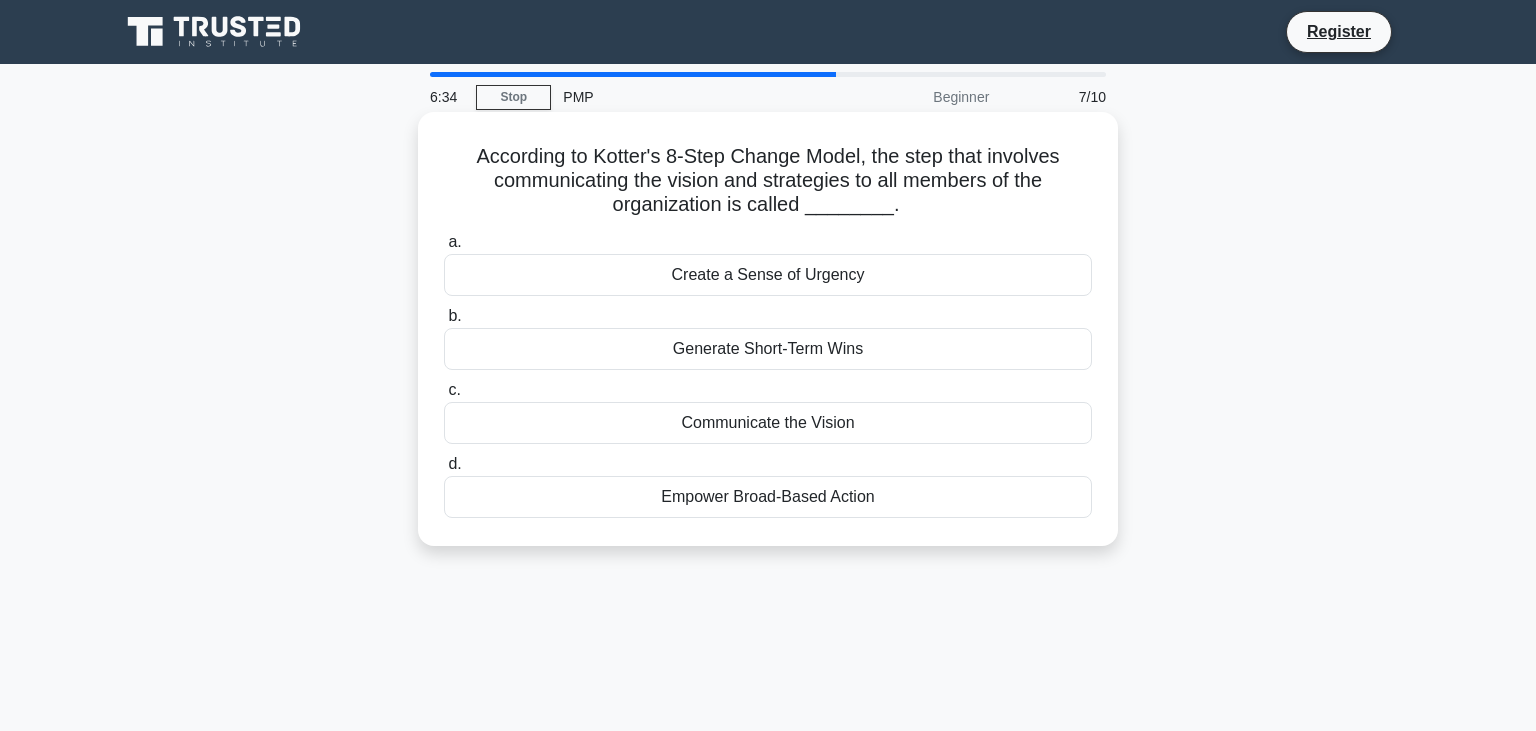 click on "Communicate the Vision" at bounding box center [768, 423] 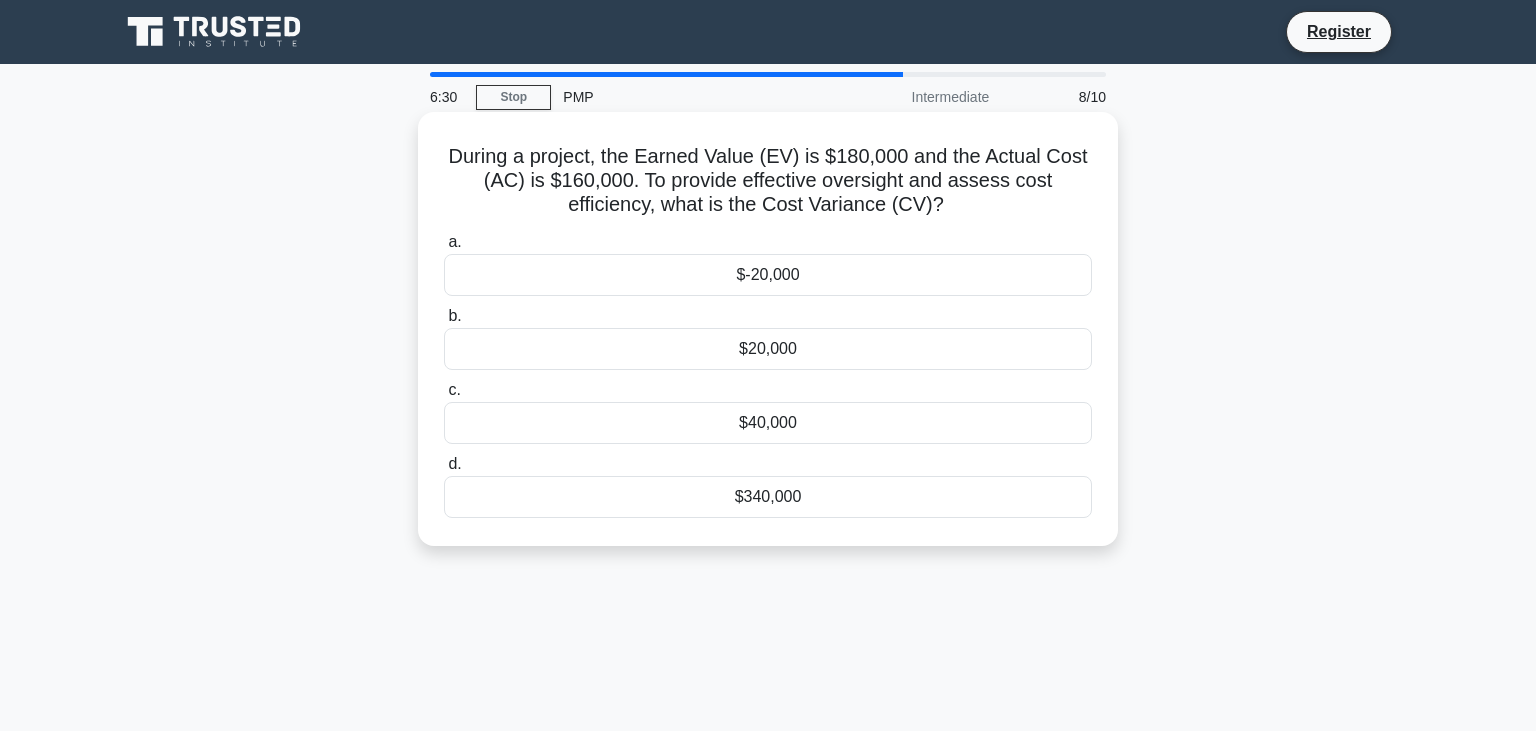 drag, startPoint x: 446, startPoint y: 154, endPoint x: 857, endPoint y: 511, distance: 544.39874 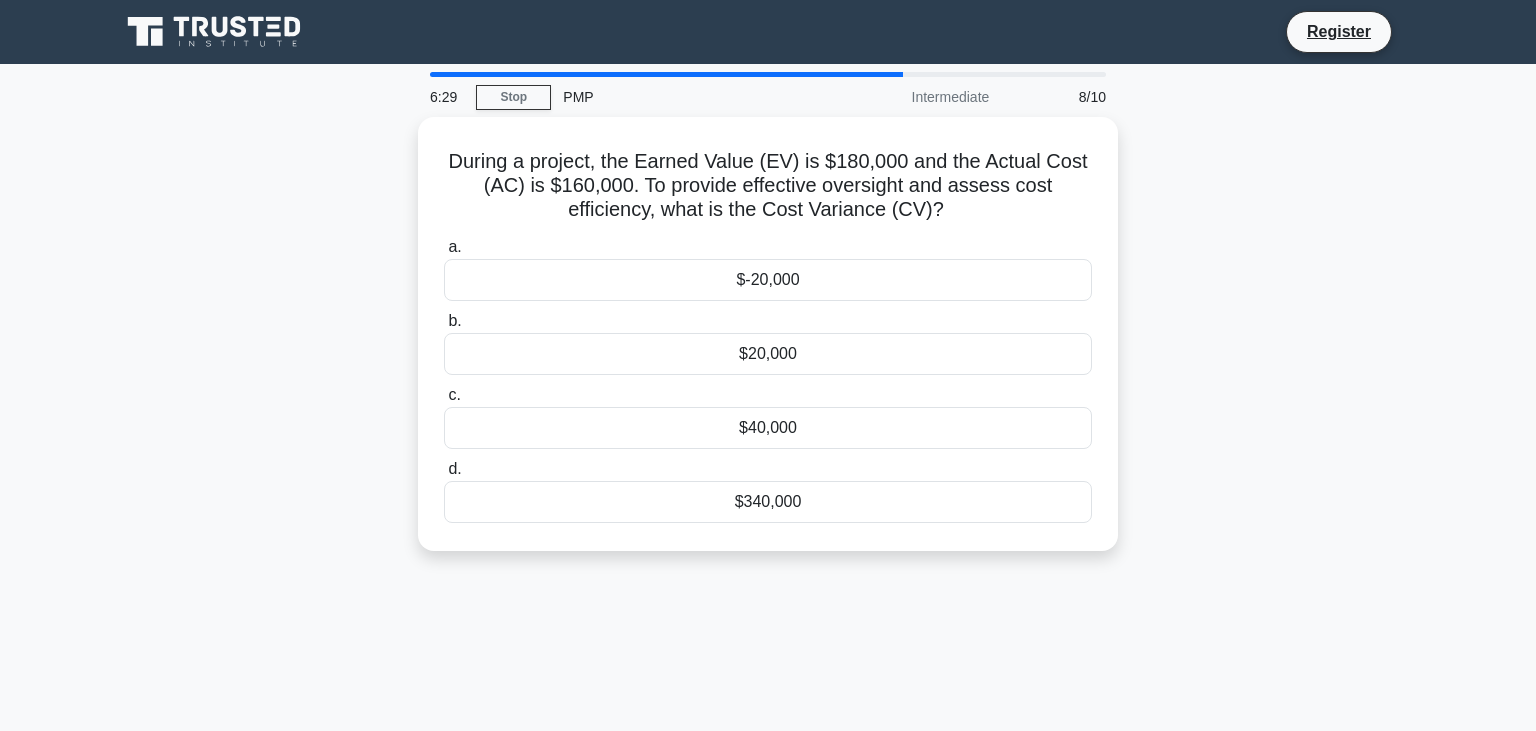 copy on "a.
$-20,000
b.
$20,000
c.
$40,000
d.
$340,000" 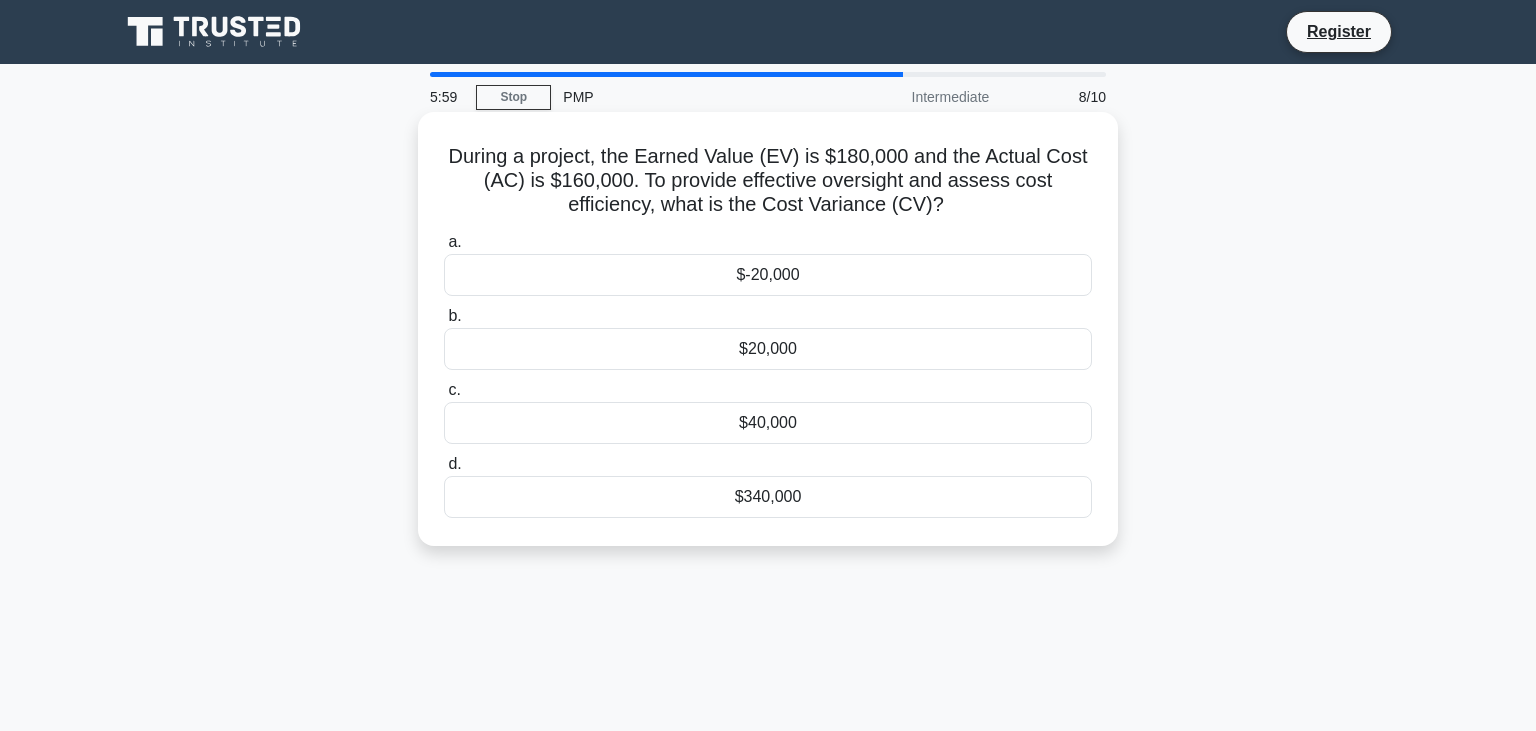 click on "$20,000" at bounding box center (768, 349) 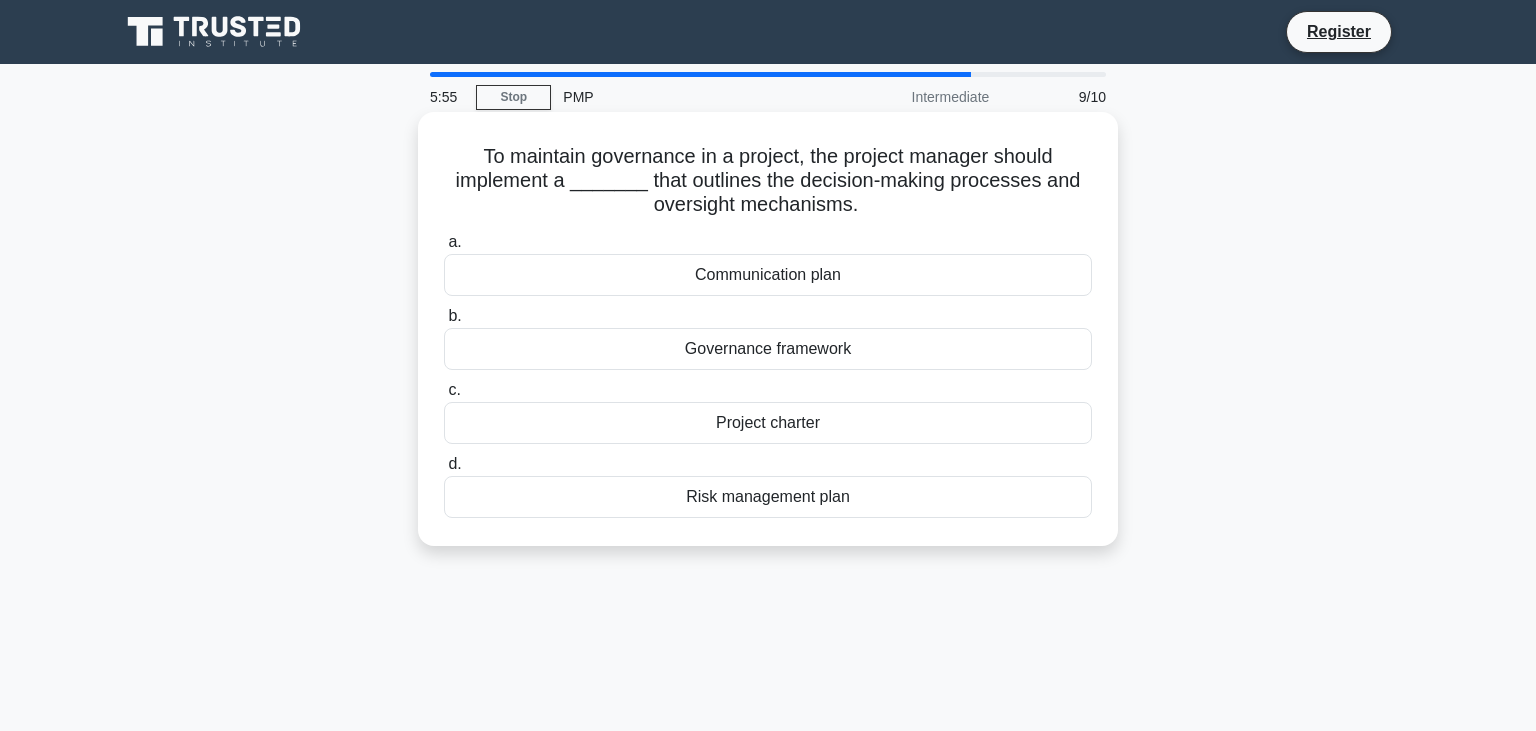 drag, startPoint x: 486, startPoint y: 154, endPoint x: 860, endPoint y: 506, distance: 513.59515 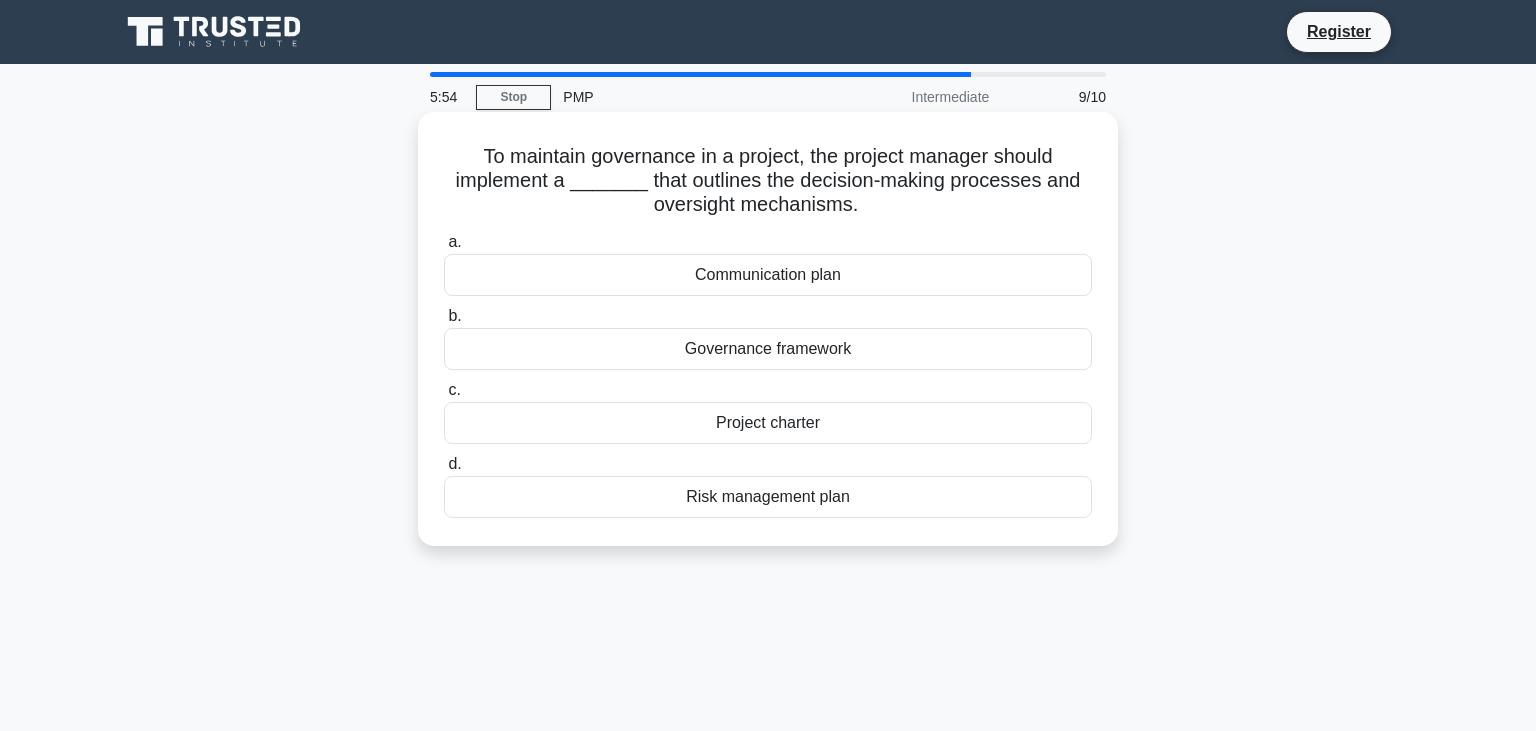 copy on "a.
Communication plan
b.
Governance framework
c.
Project charter
d.
Risk management plan" 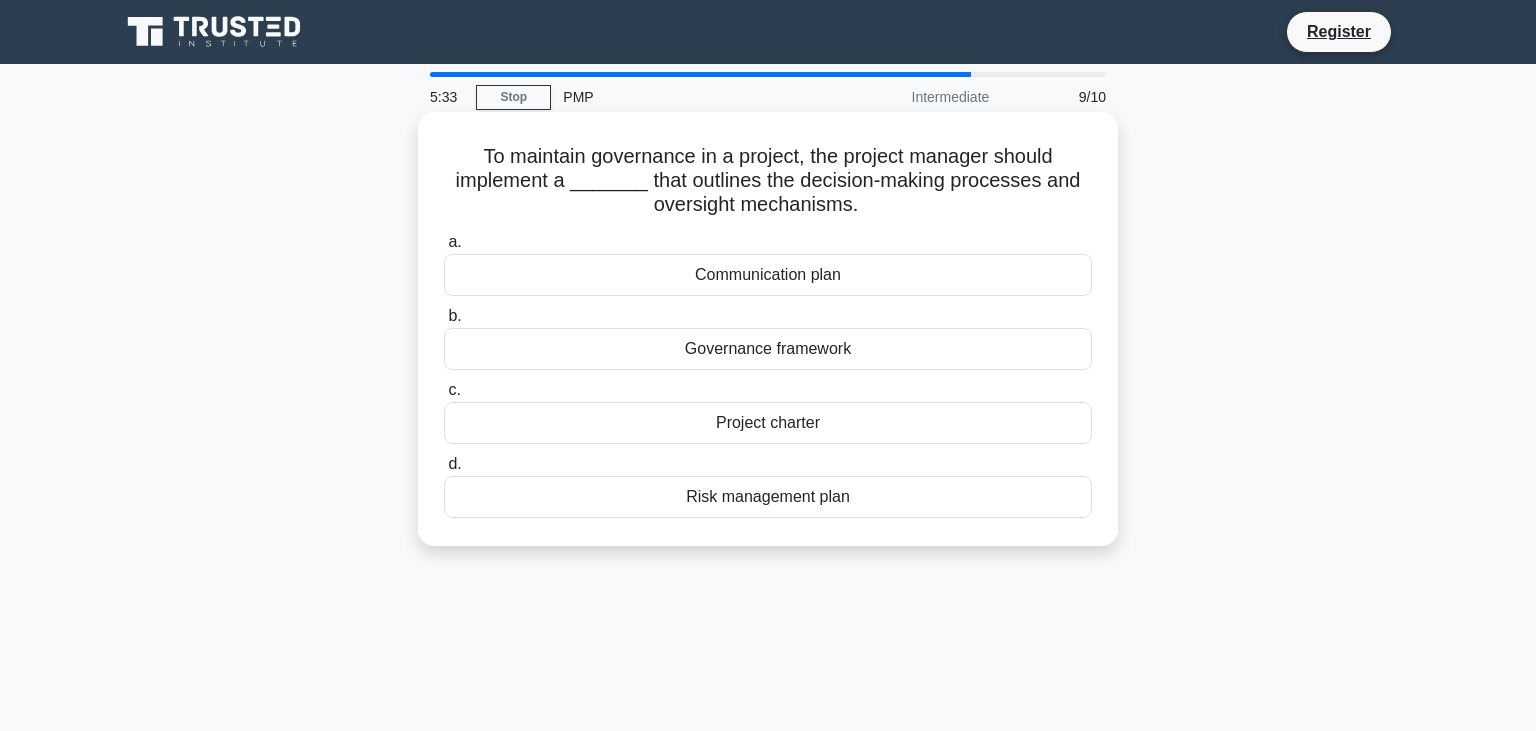 click on "Governance framework" at bounding box center [768, 349] 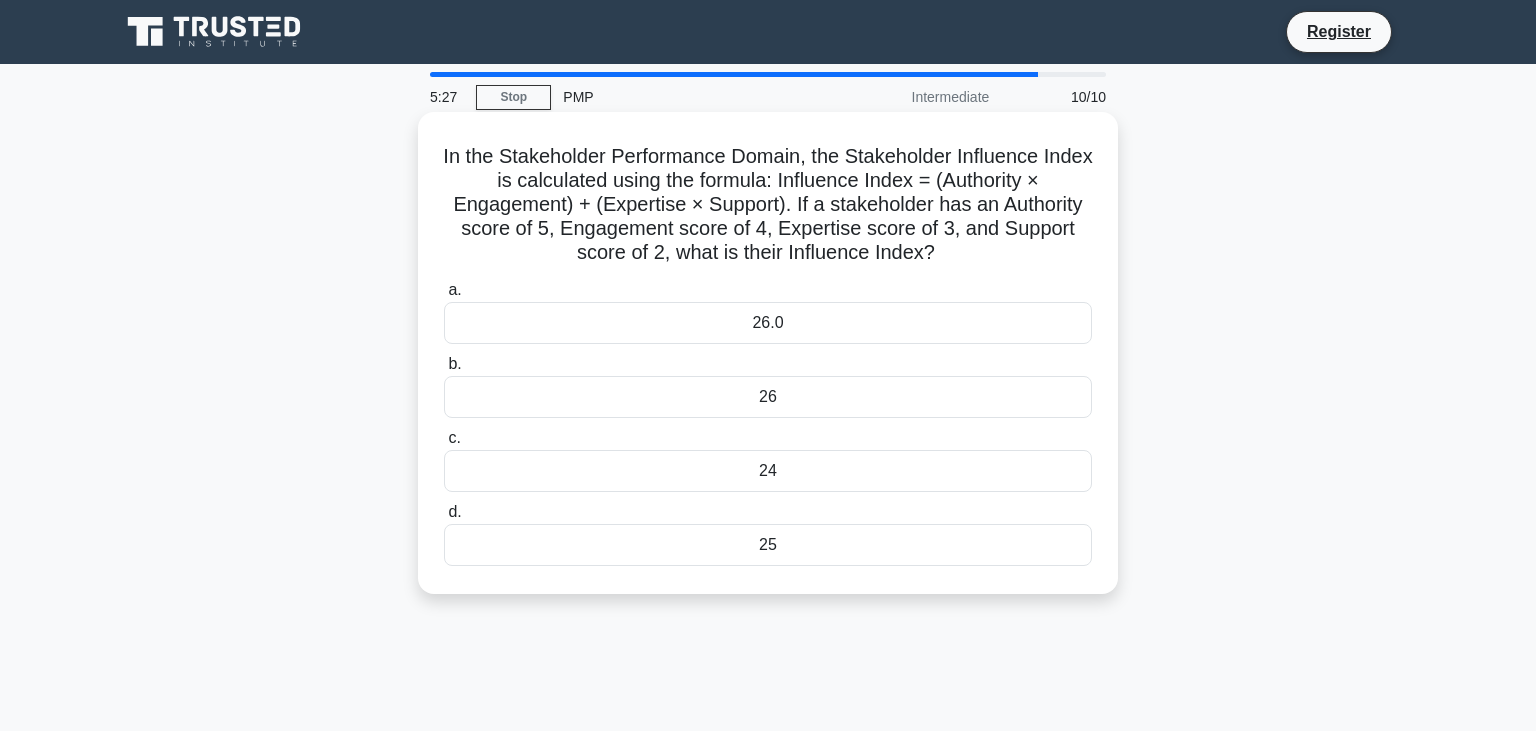 drag, startPoint x: 446, startPoint y: 158, endPoint x: 794, endPoint y: 544, distance: 519.7115 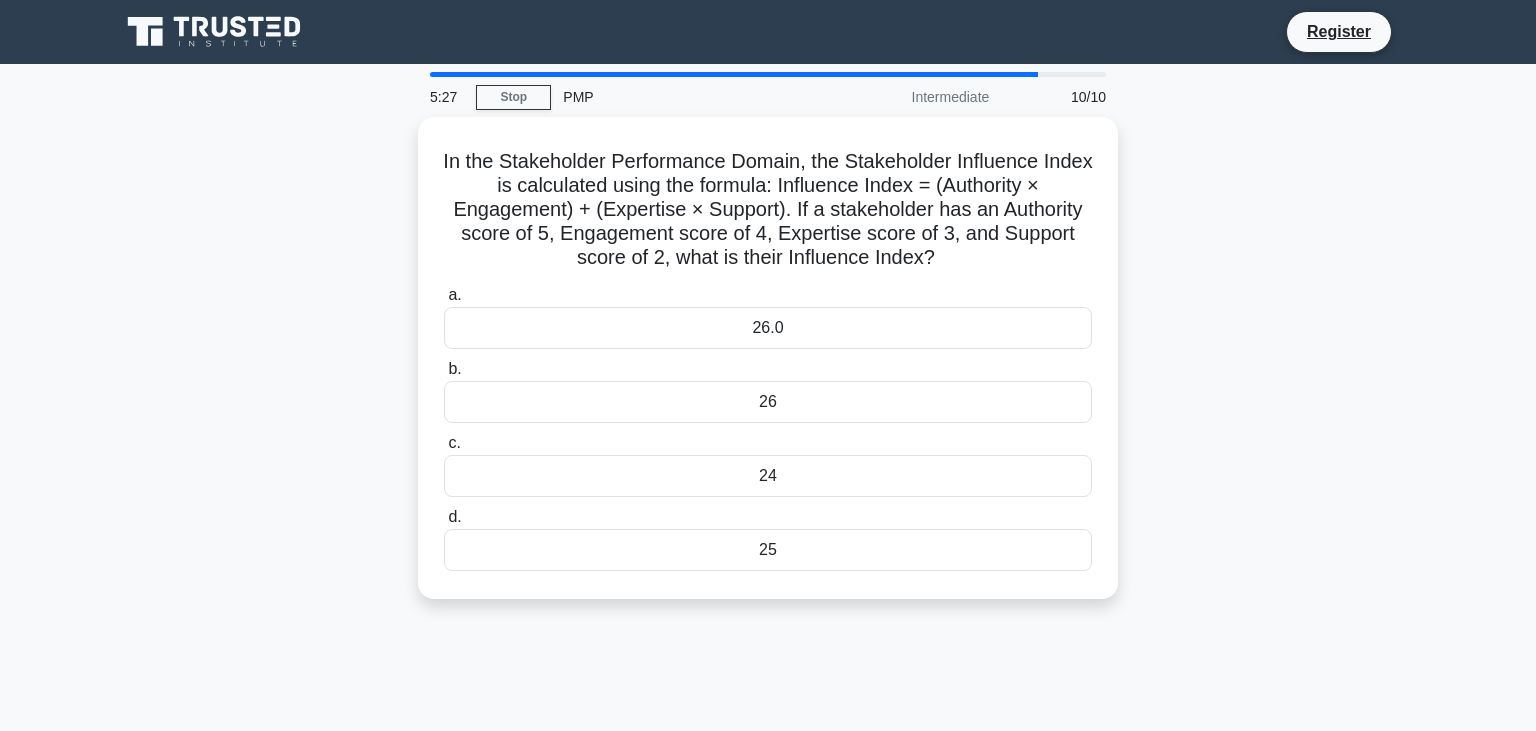 copy on "a.
26.0
b.
26
c.
24
d.
25" 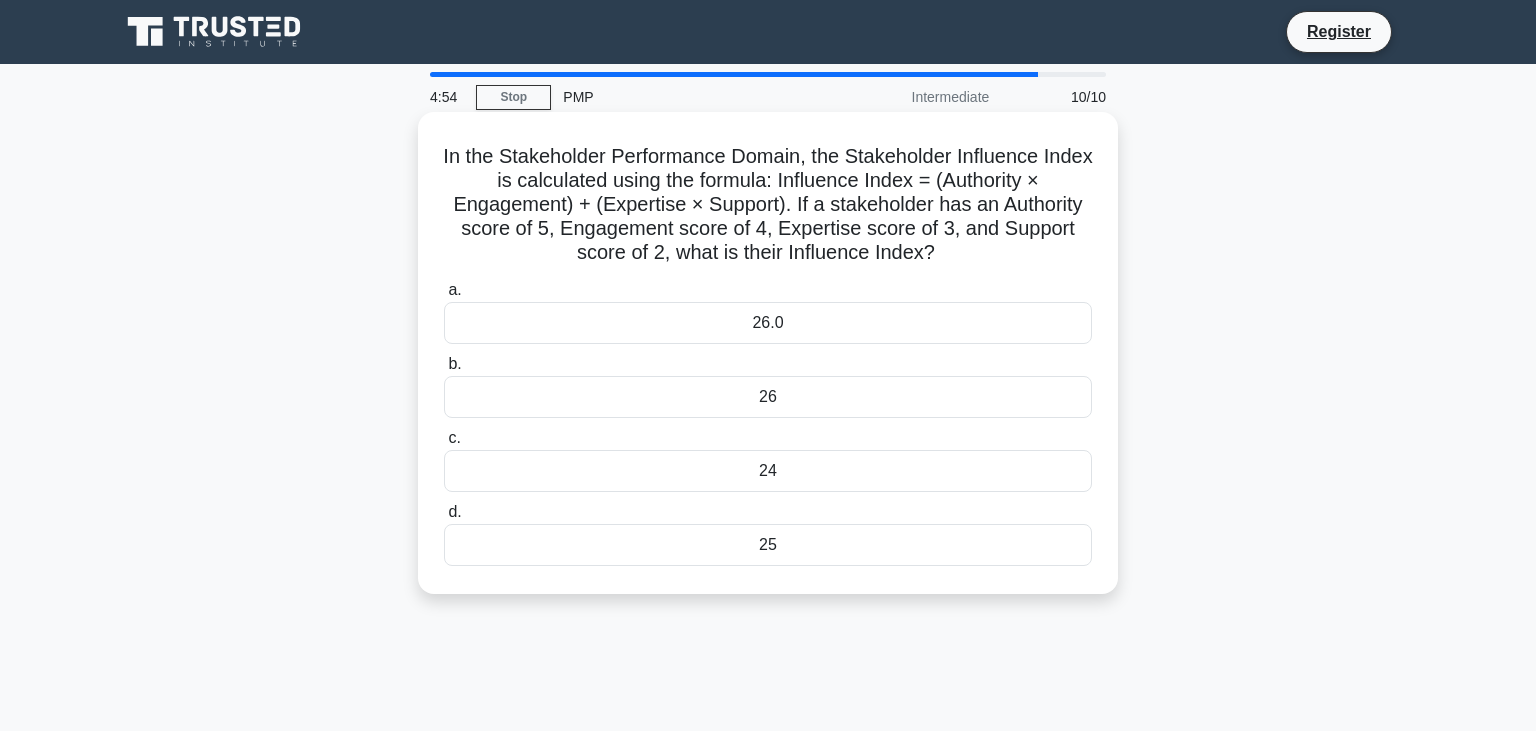 click on "26" at bounding box center [768, 397] 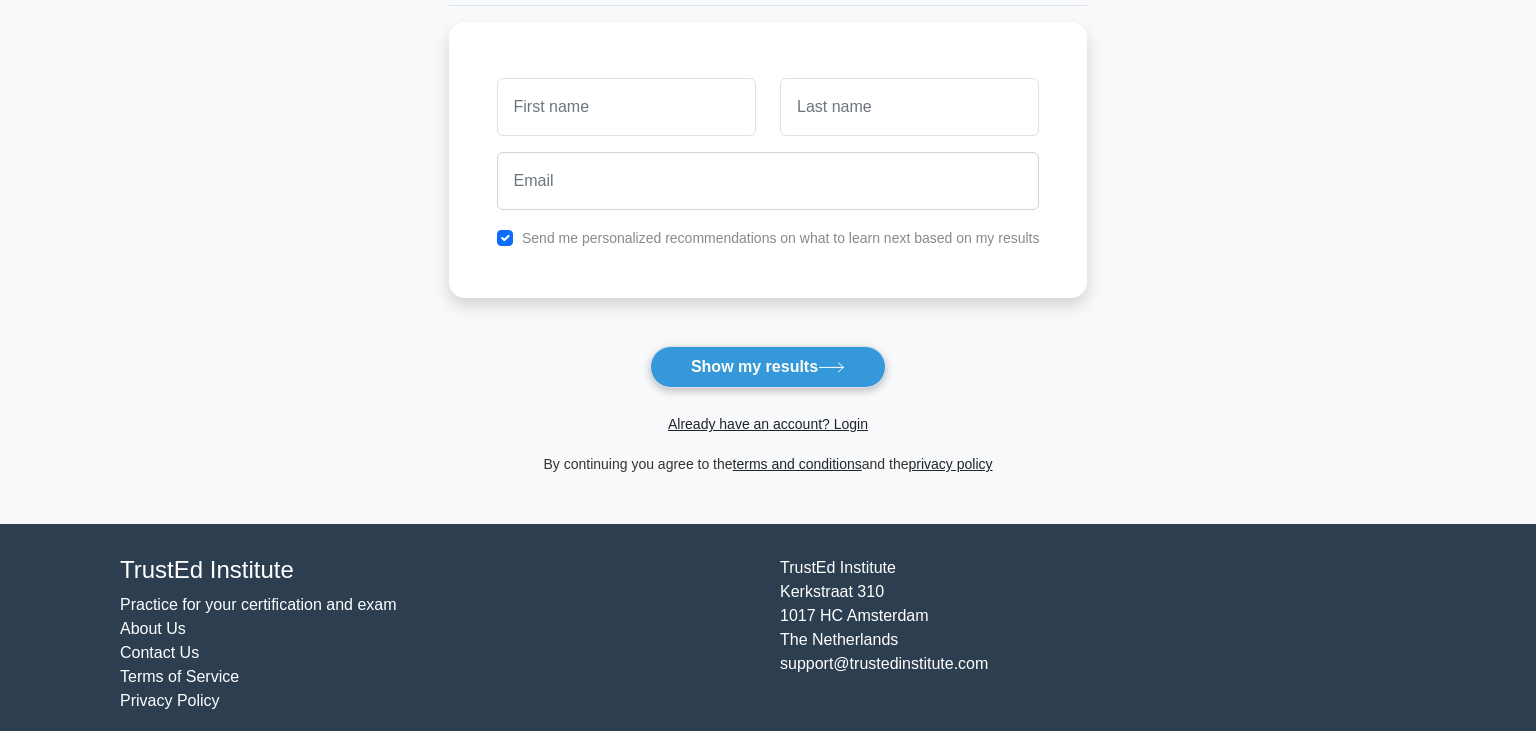 scroll, scrollTop: 272, scrollLeft: 0, axis: vertical 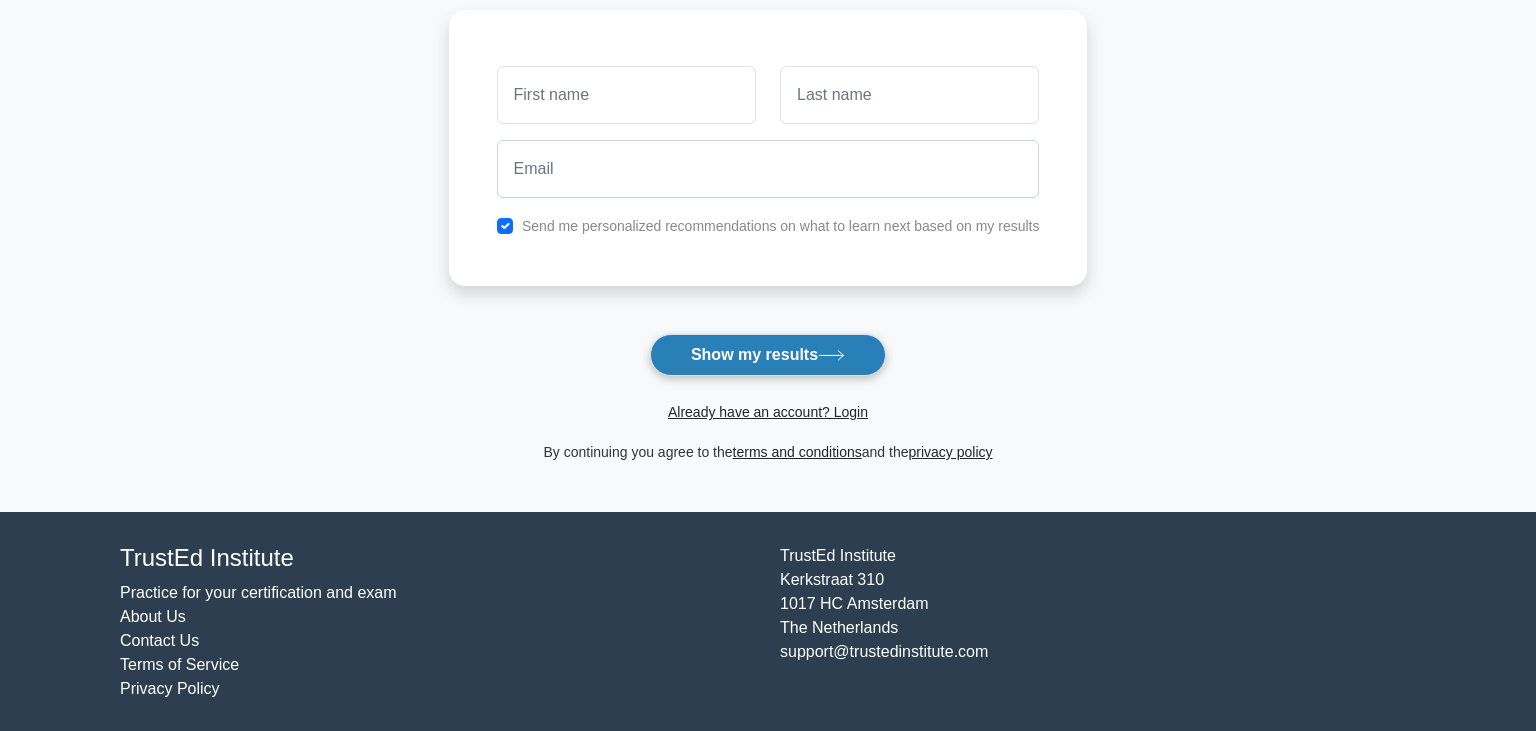 click on "Show my results" at bounding box center [768, 355] 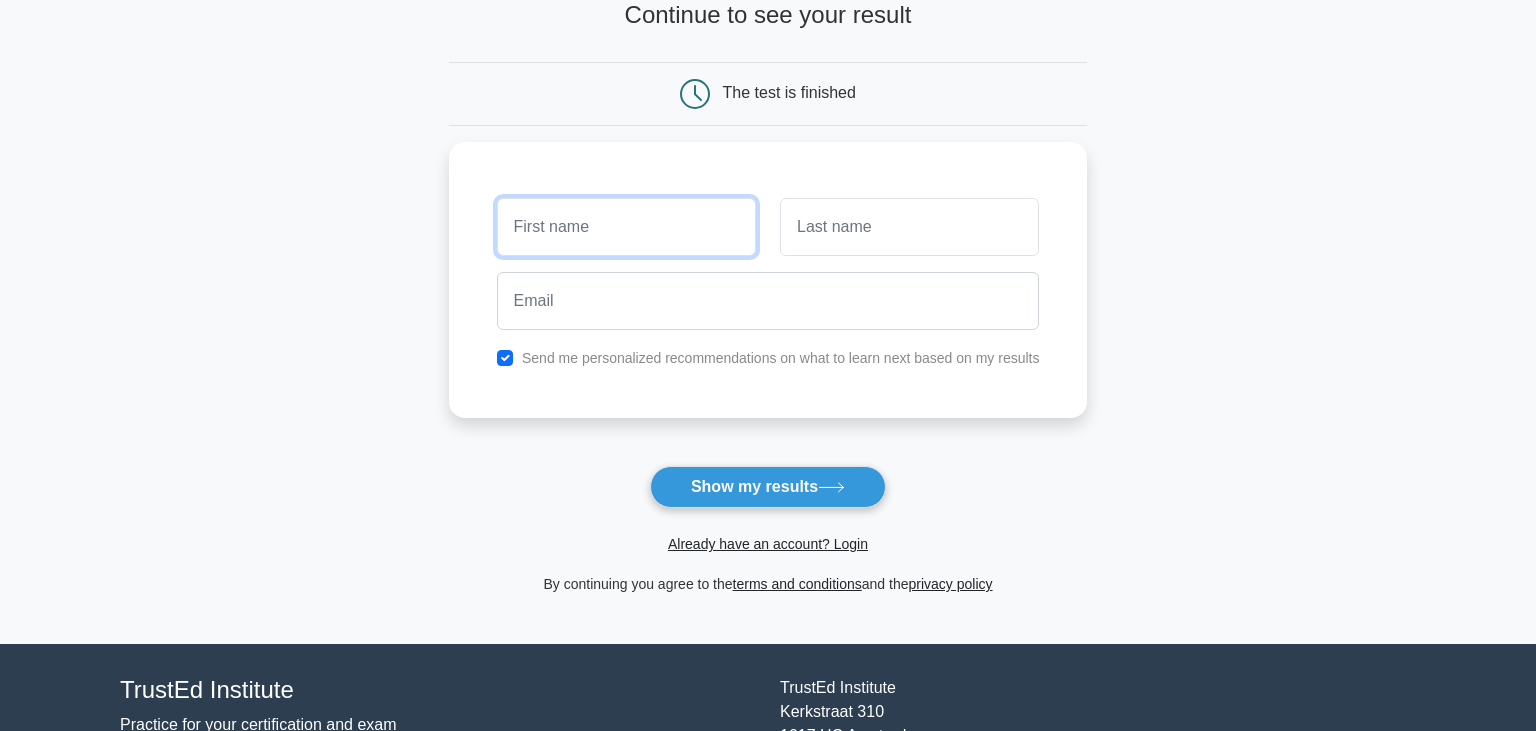 scroll, scrollTop: 272, scrollLeft: 0, axis: vertical 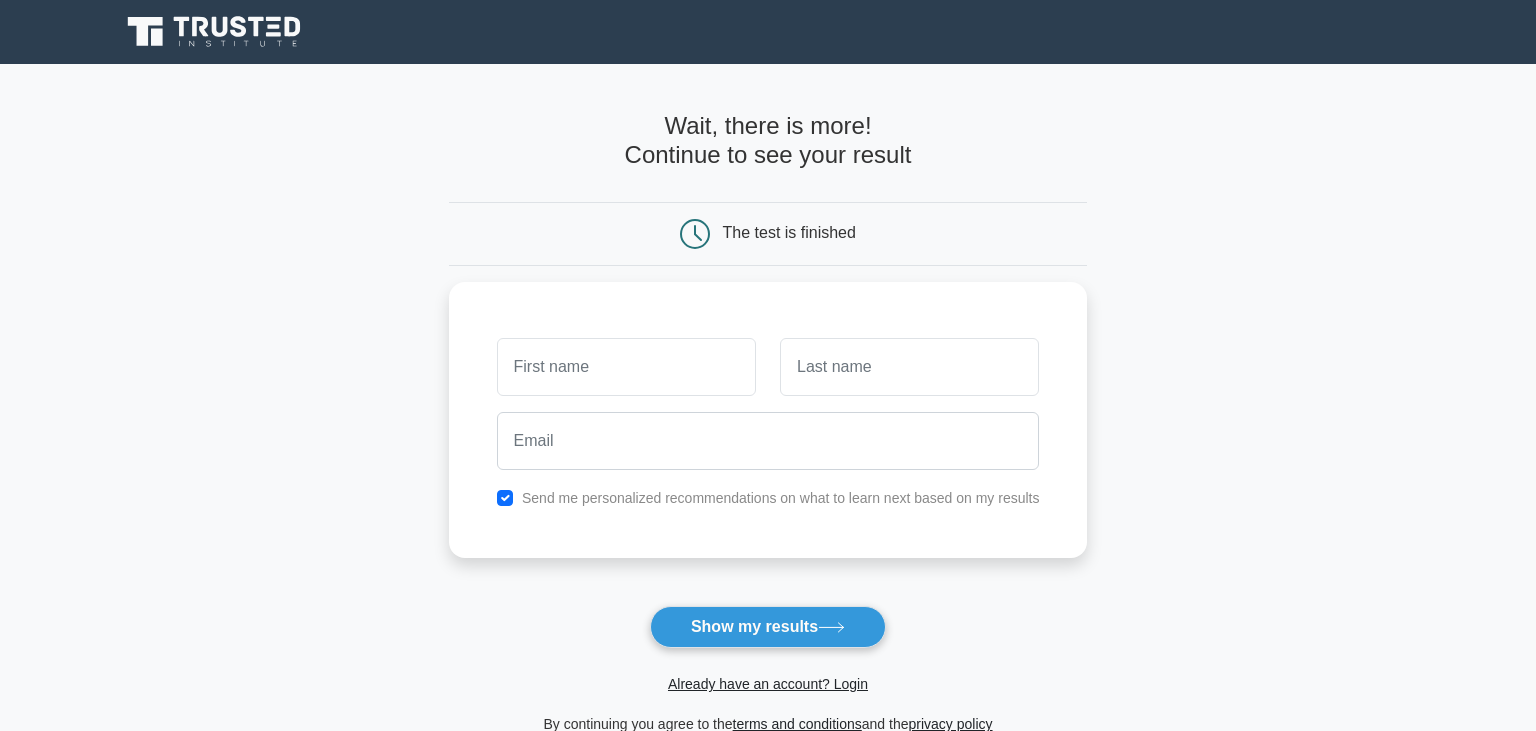 click on "The test is finished" at bounding box center (789, 232) 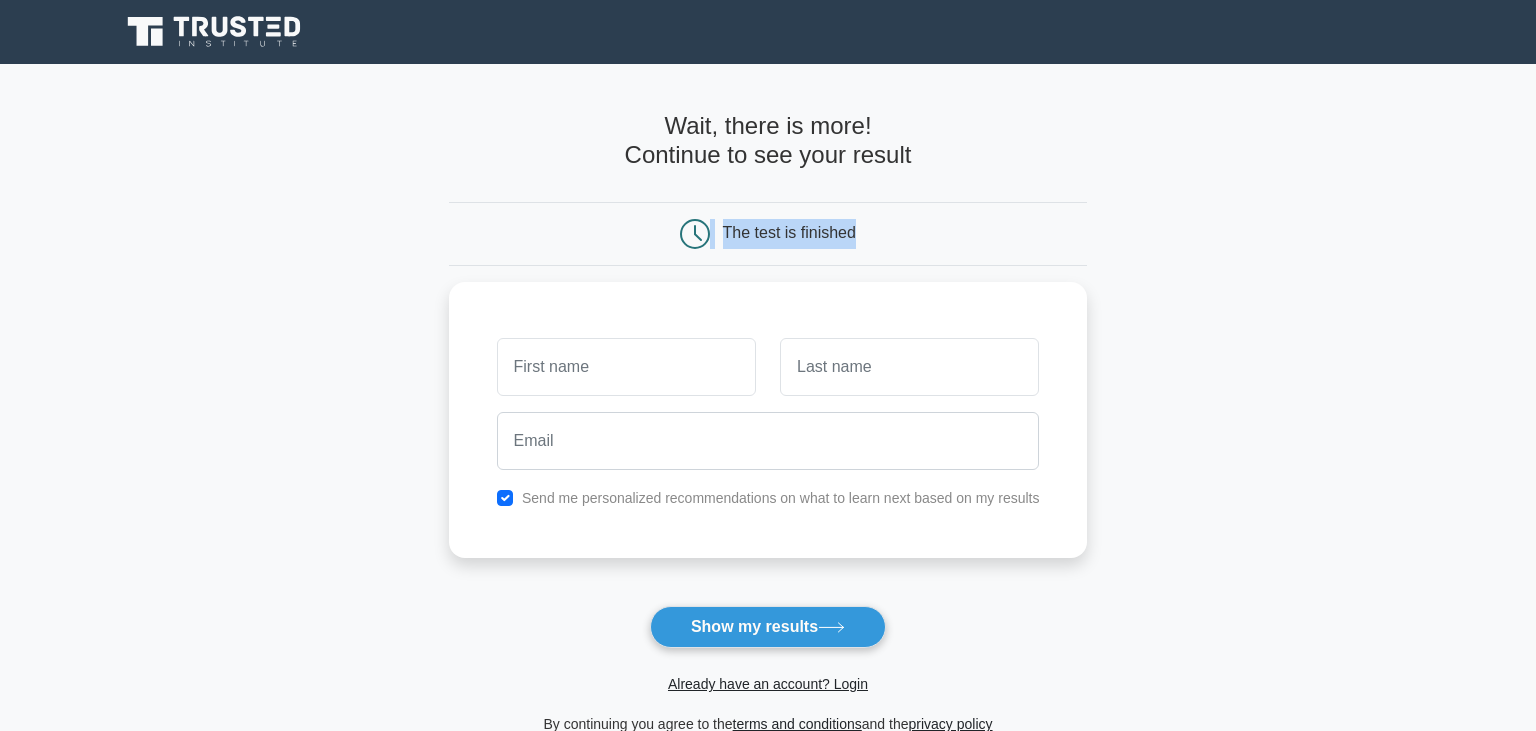 drag, startPoint x: 690, startPoint y: 227, endPoint x: 925, endPoint y: 251, distance: 236.22235 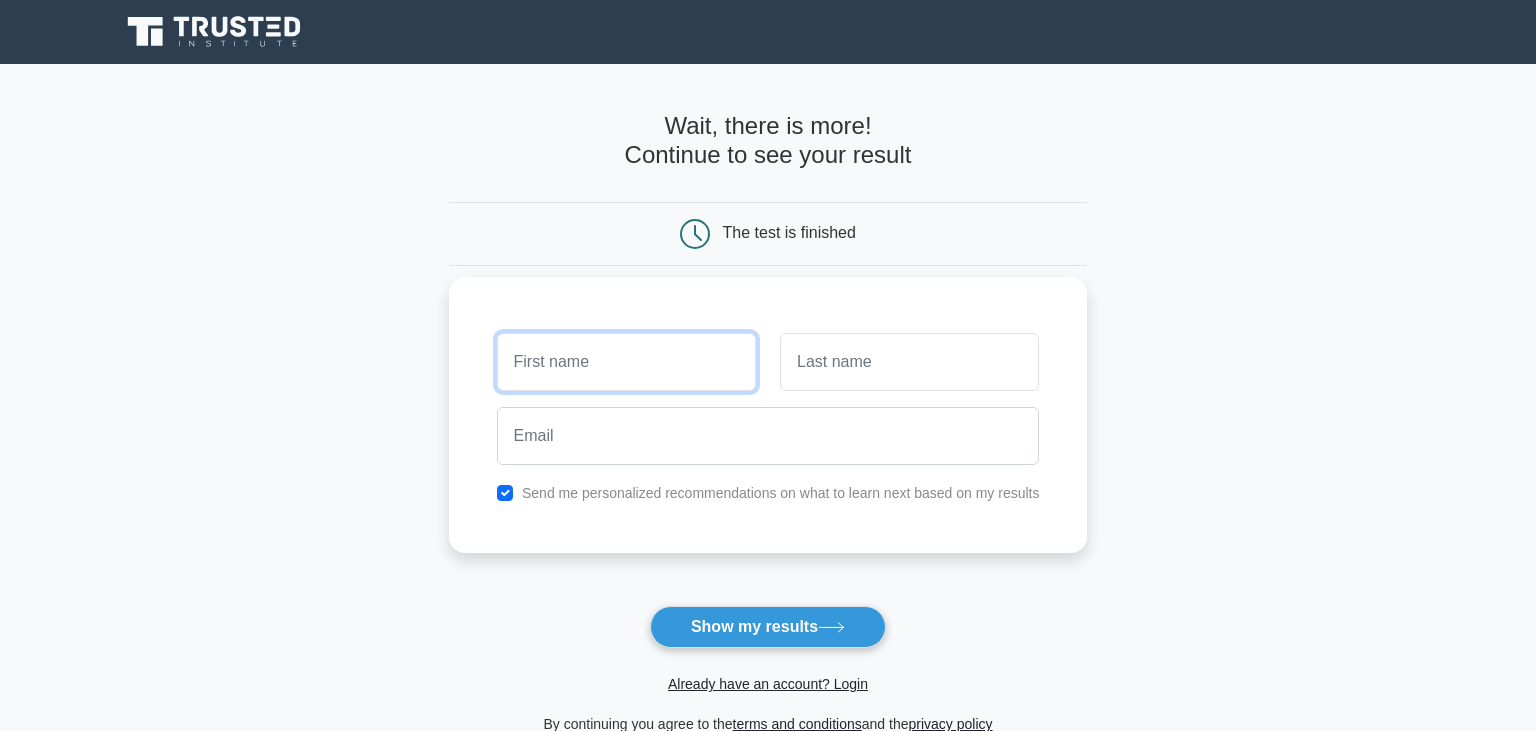 click at bounding box center (626, 362) 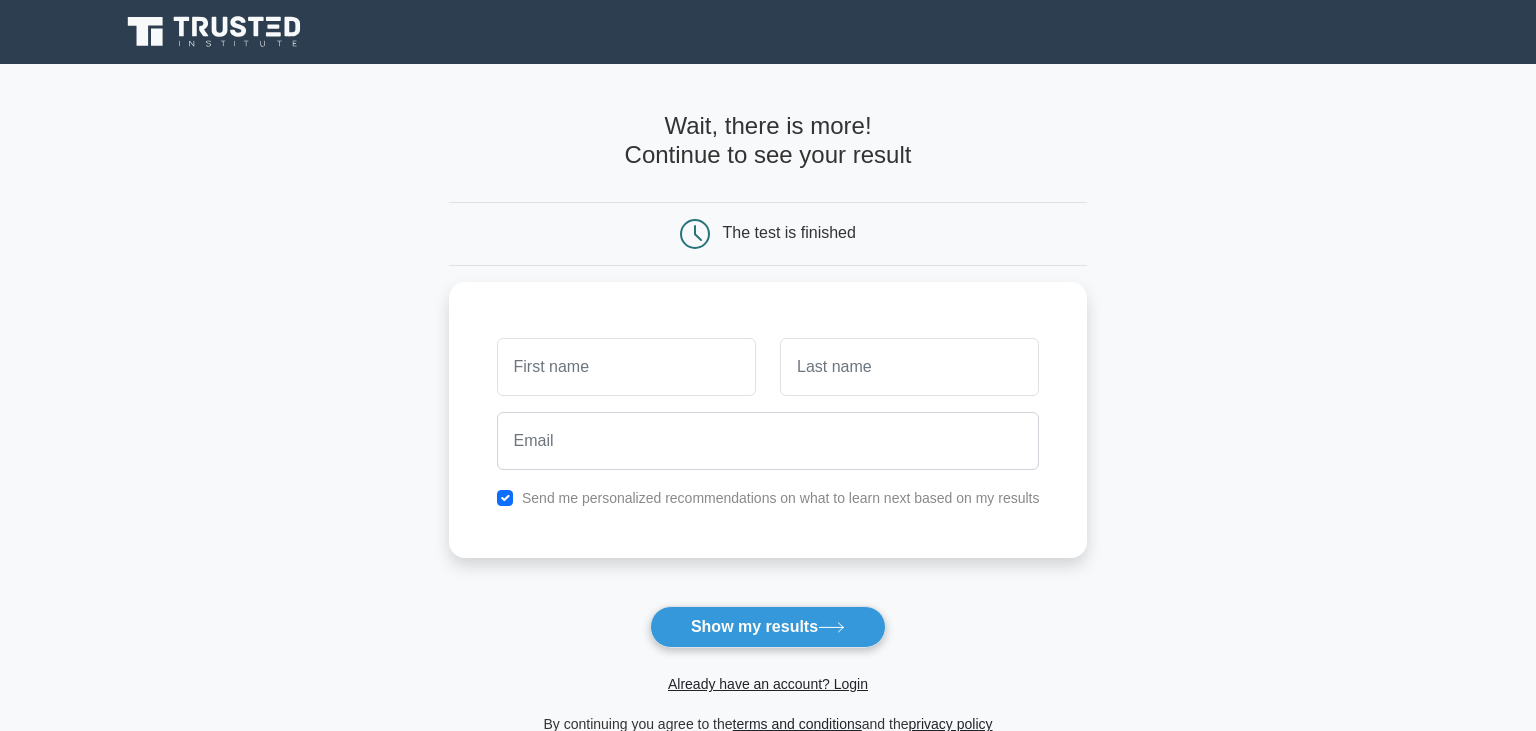 click at bounding box center (216, 32) 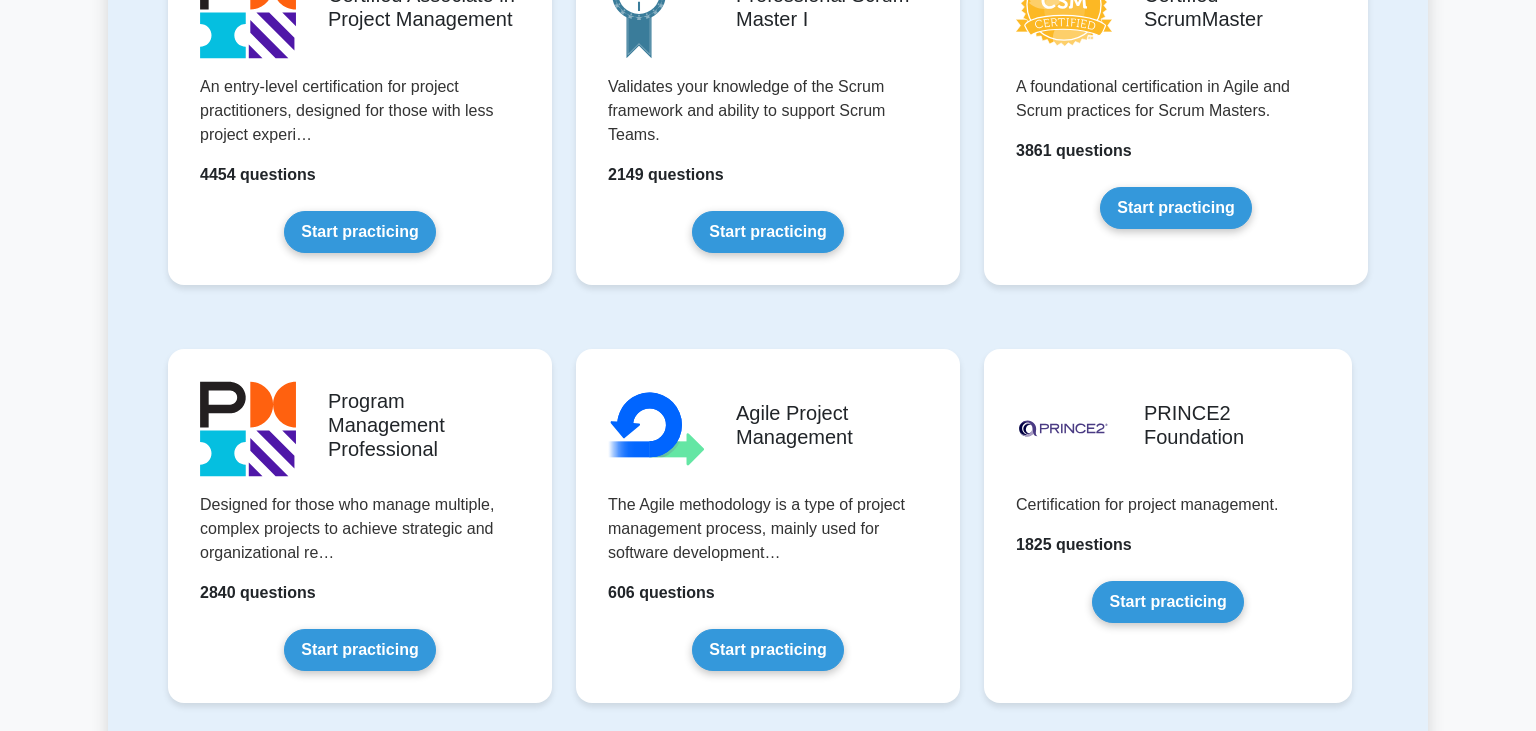 scroll, scrollTop: 985, scrollLeft: 0, axis: vertical 